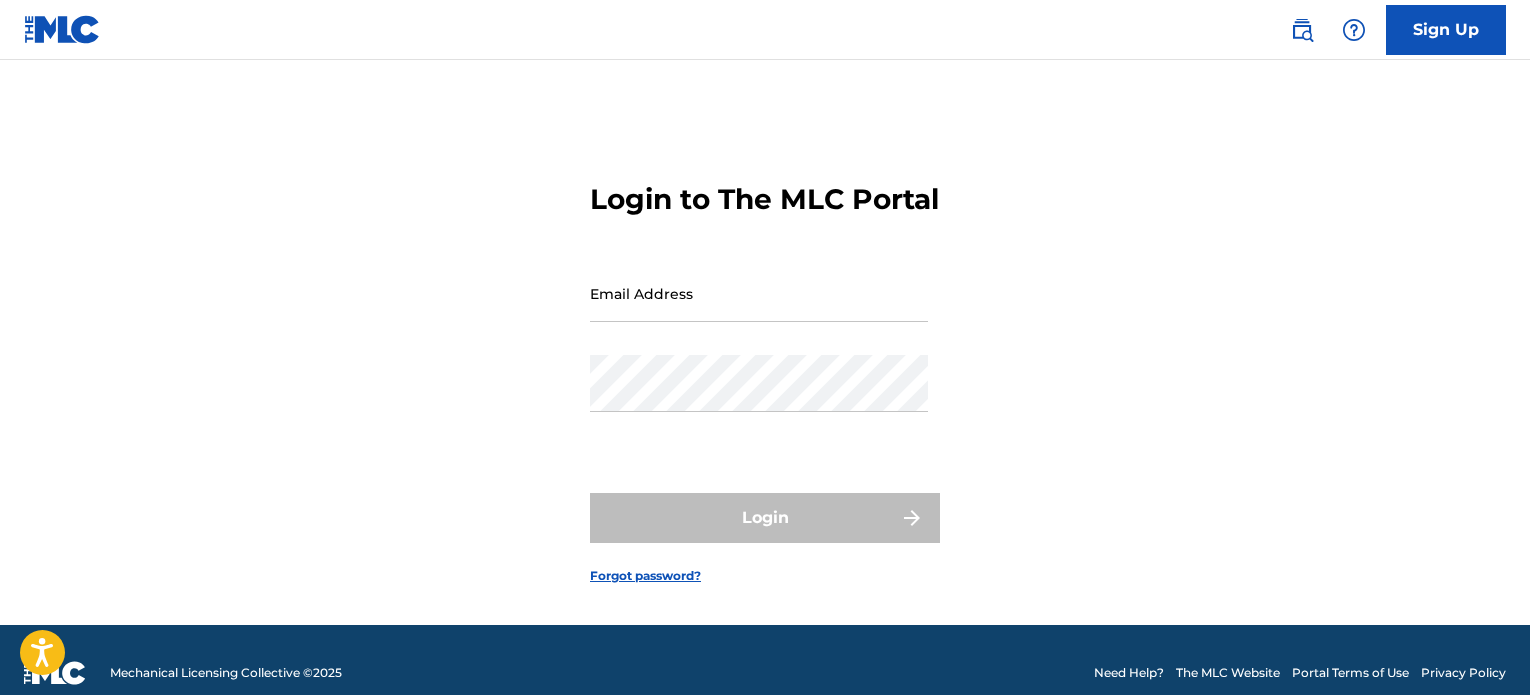 scroll, scrollTop: 0, scrollLeft: 0, axis: both 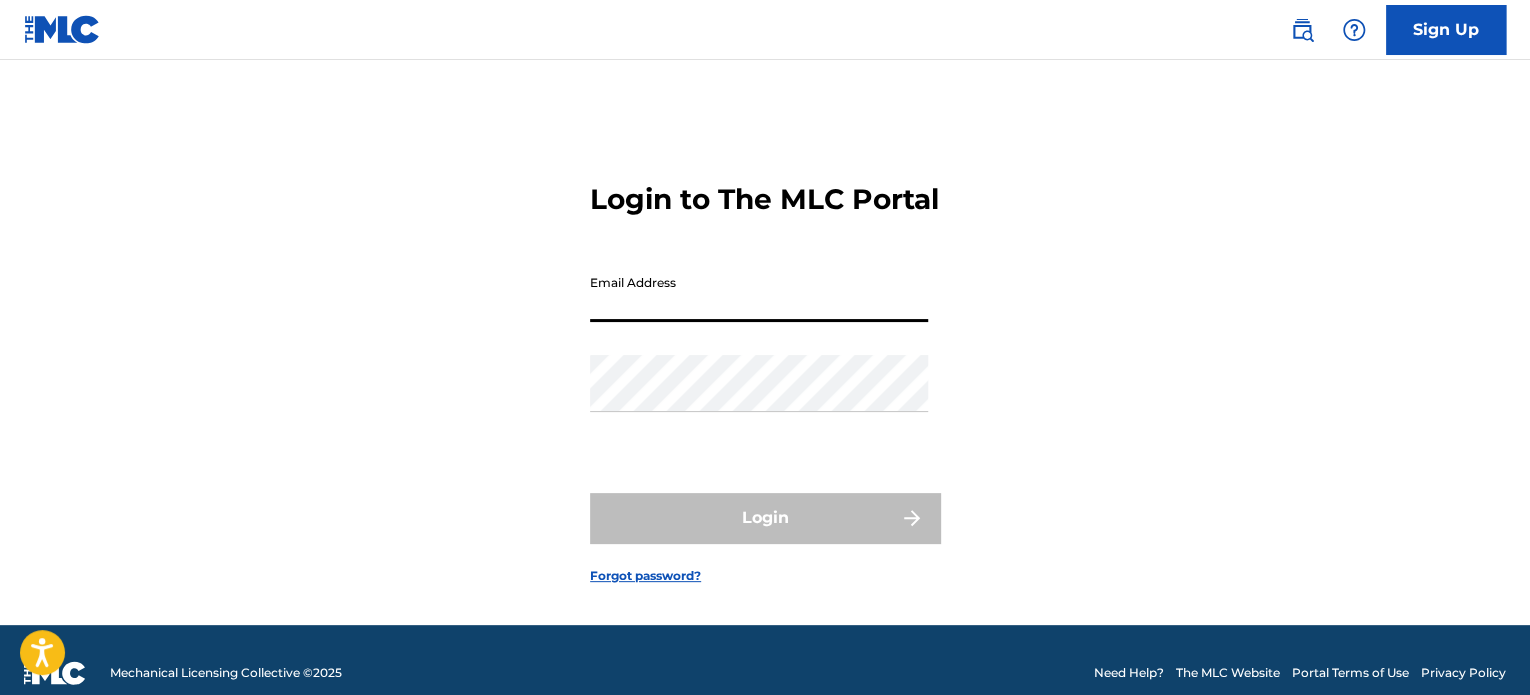 click on "Email Address" at bounding box center (759, 293) 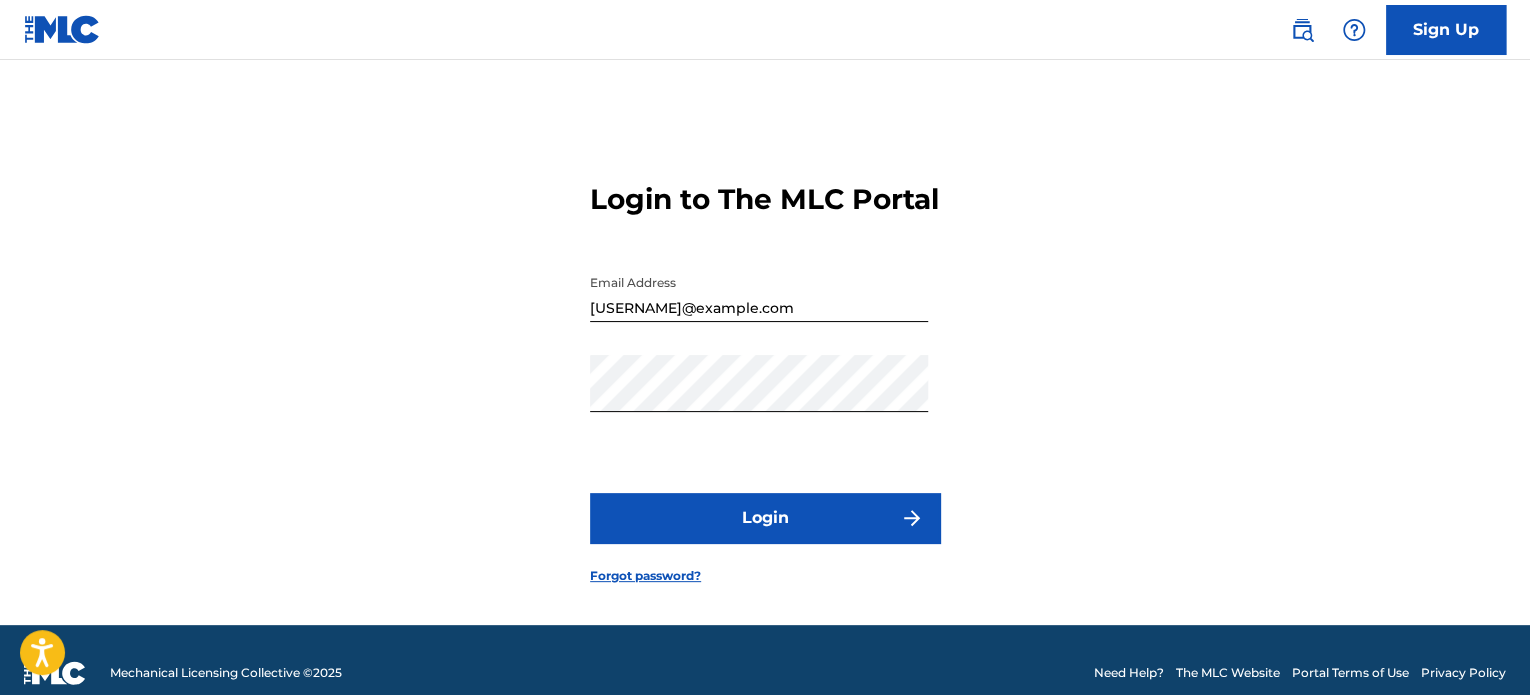 click on "Login" at bounding box center (765, 518) 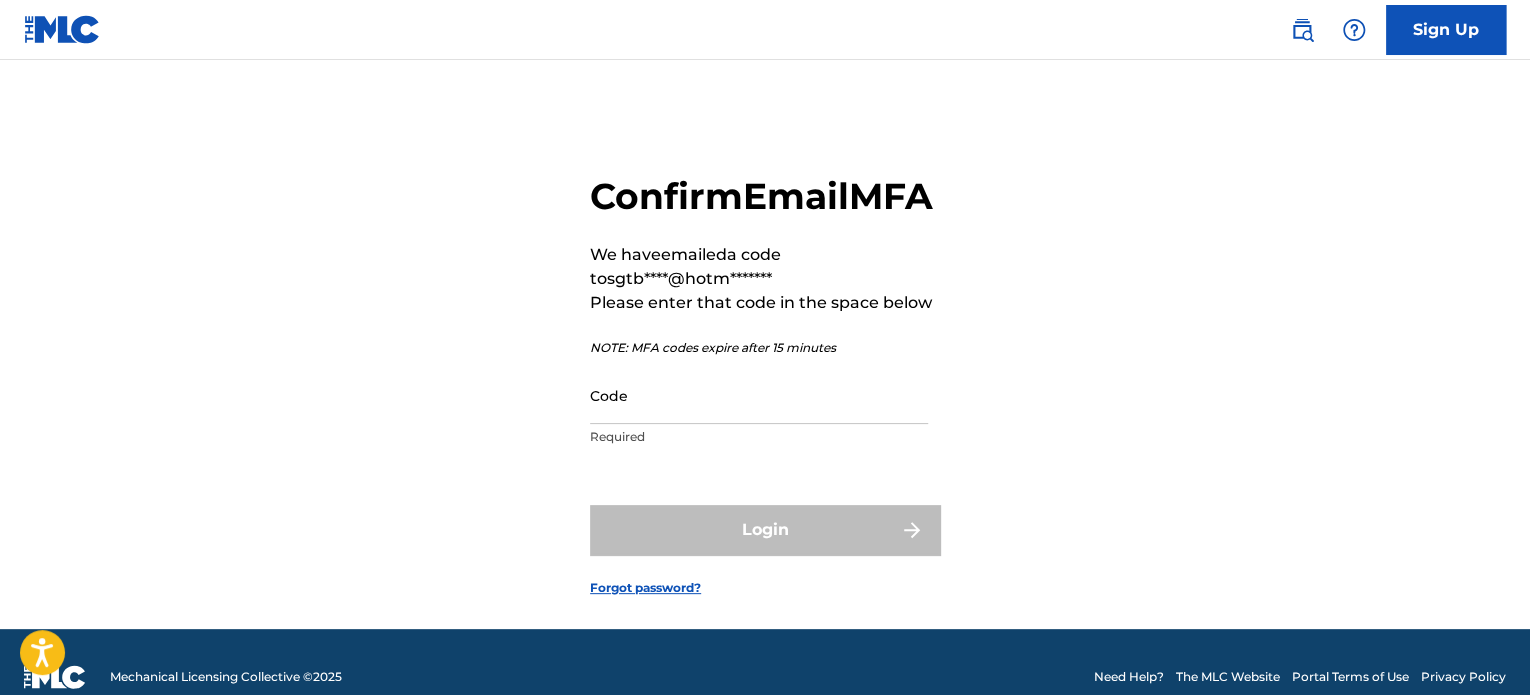click on "Code" at bounding box center [759, 395] 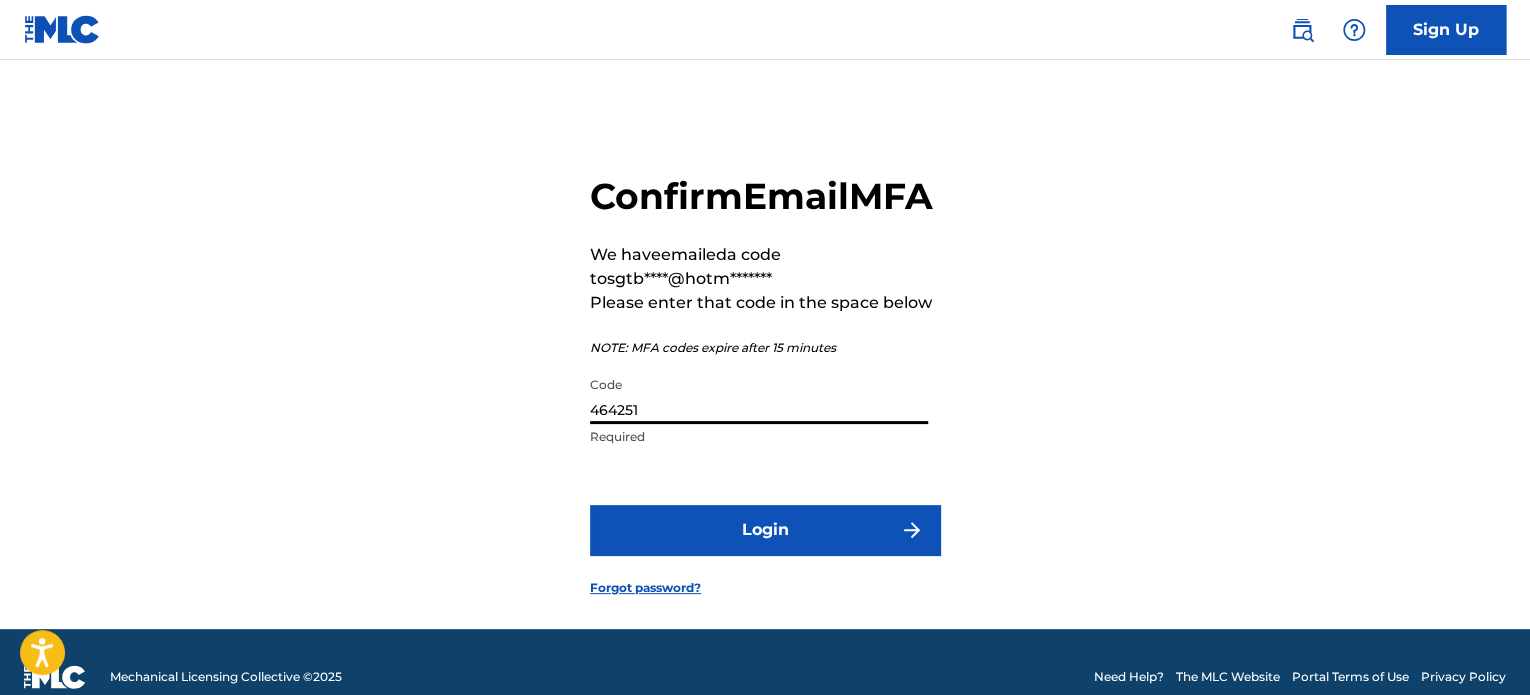 type on "464251" 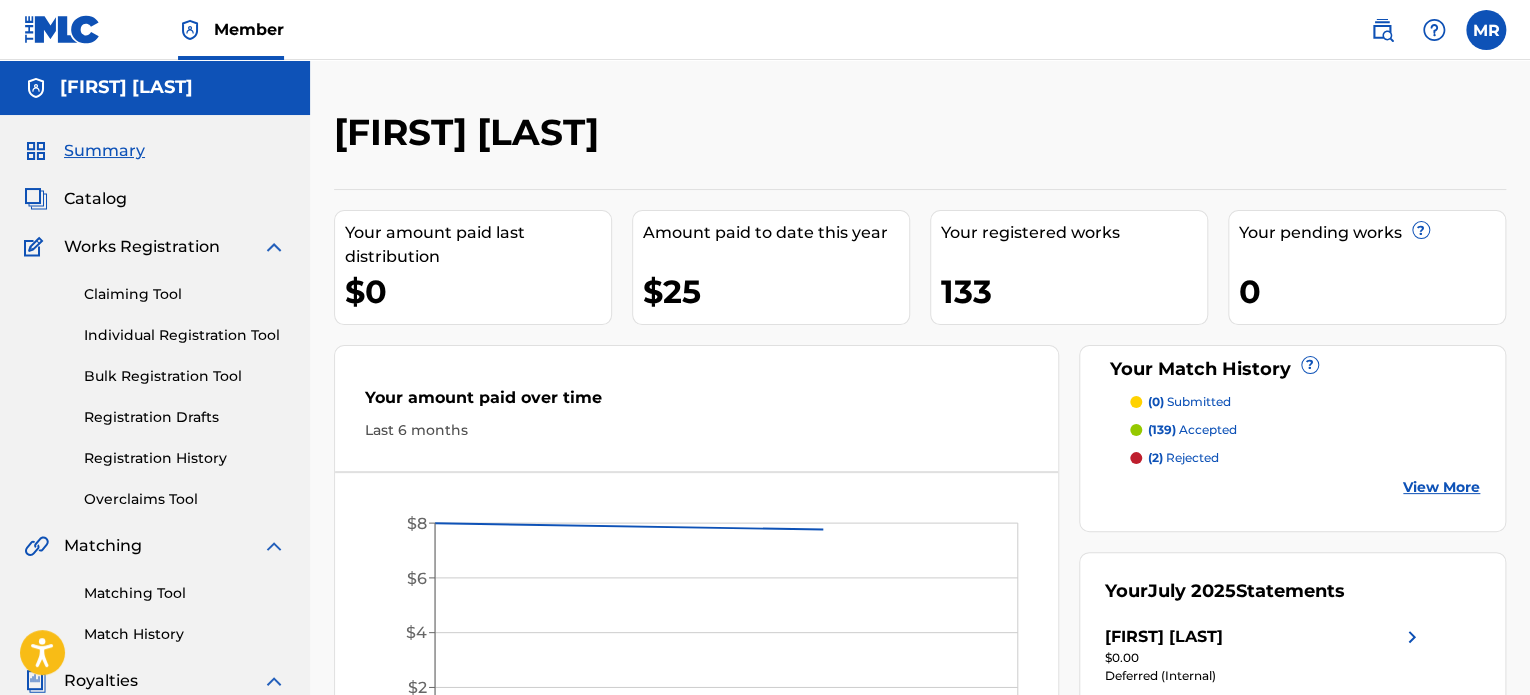 scroll, scrollTop: 0, scrollLeft: 0, axis: both 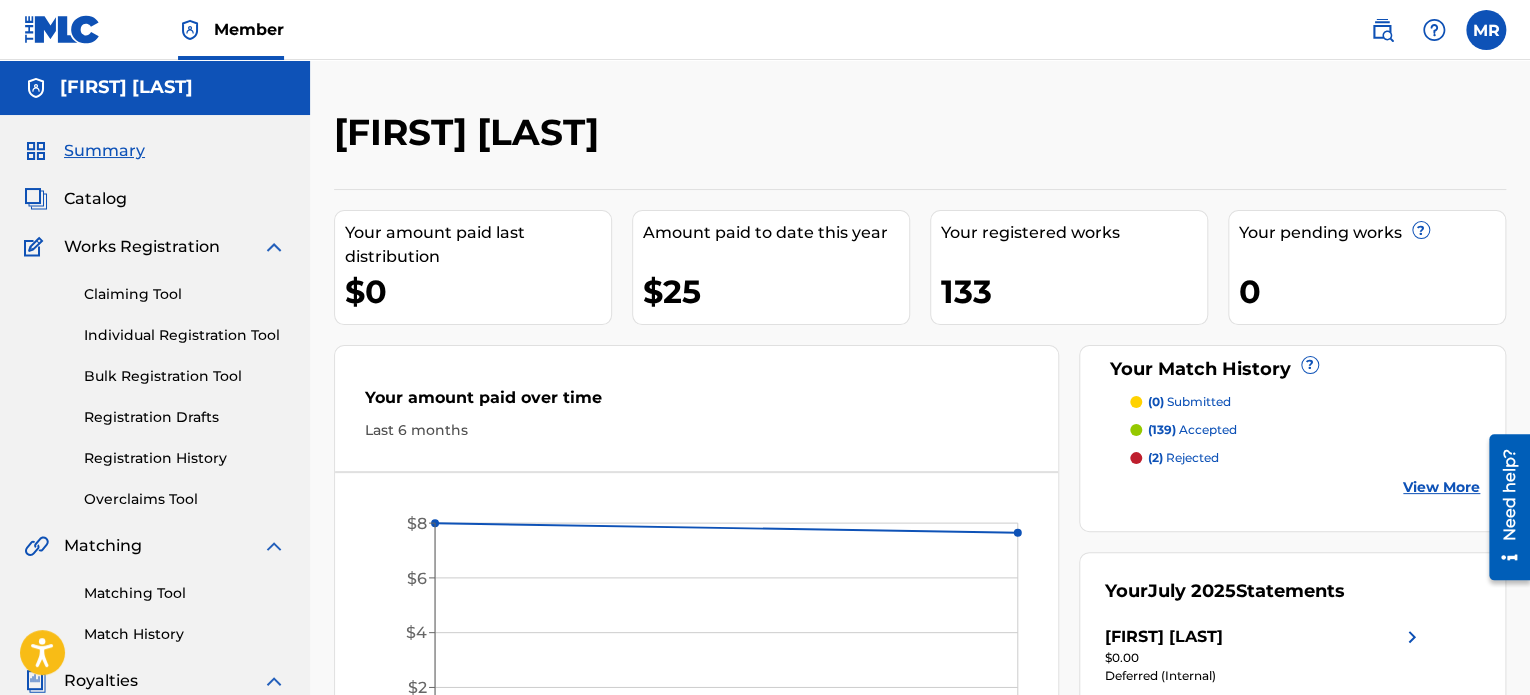 click on "Registration History" at bounding box center (185, 458) 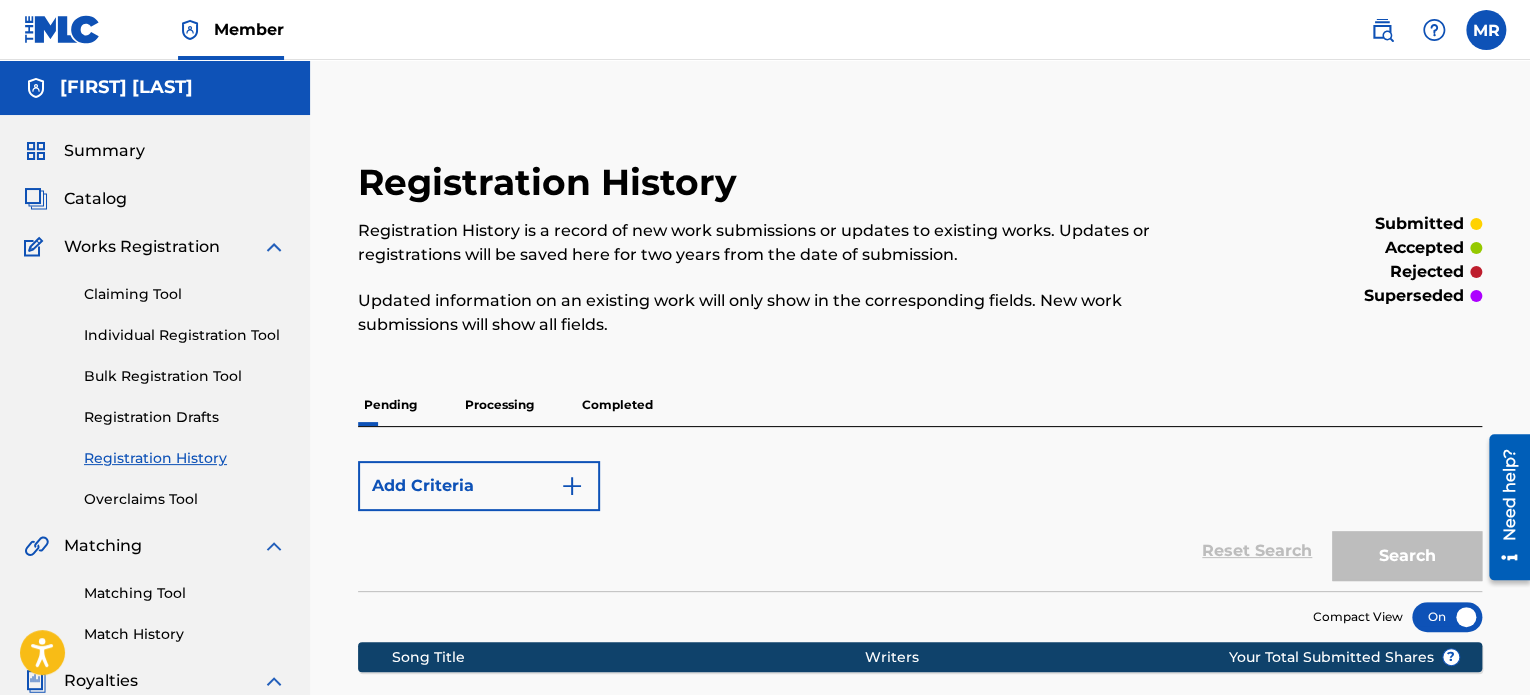 click on "Add Criteria" at bounding box center (479, 486) 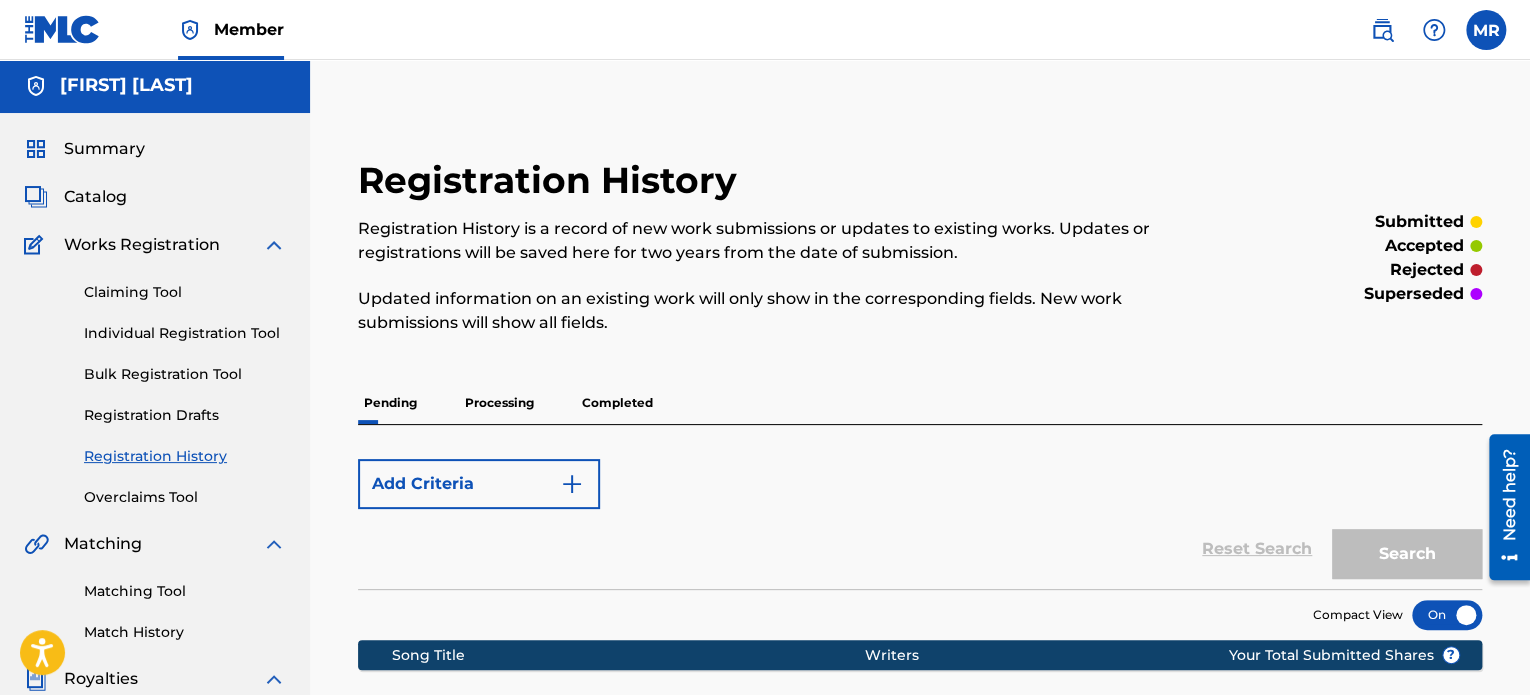 scroll, scrollTop: 0, scrollLeft: 0, axis: both 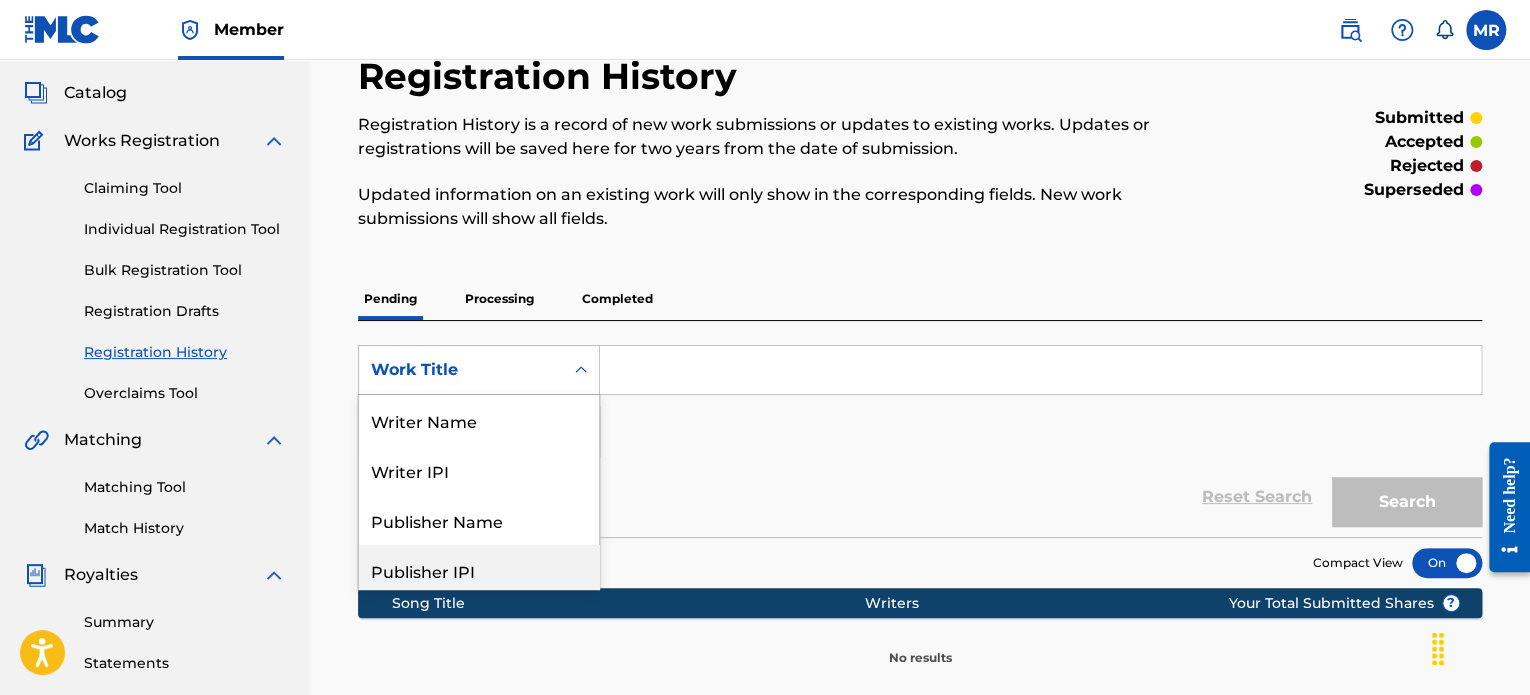 click on "8 results available. Use Up and Down to choose options, press Enter to select the currently focused option, press Escape to exit the menu, press Tab to select the option and exit the menu. Work Title Writer Name Writer IPI Publisher Name Publisher IPI Recording Title Artist ISRC Work Title" at bounding box center [479, 370] 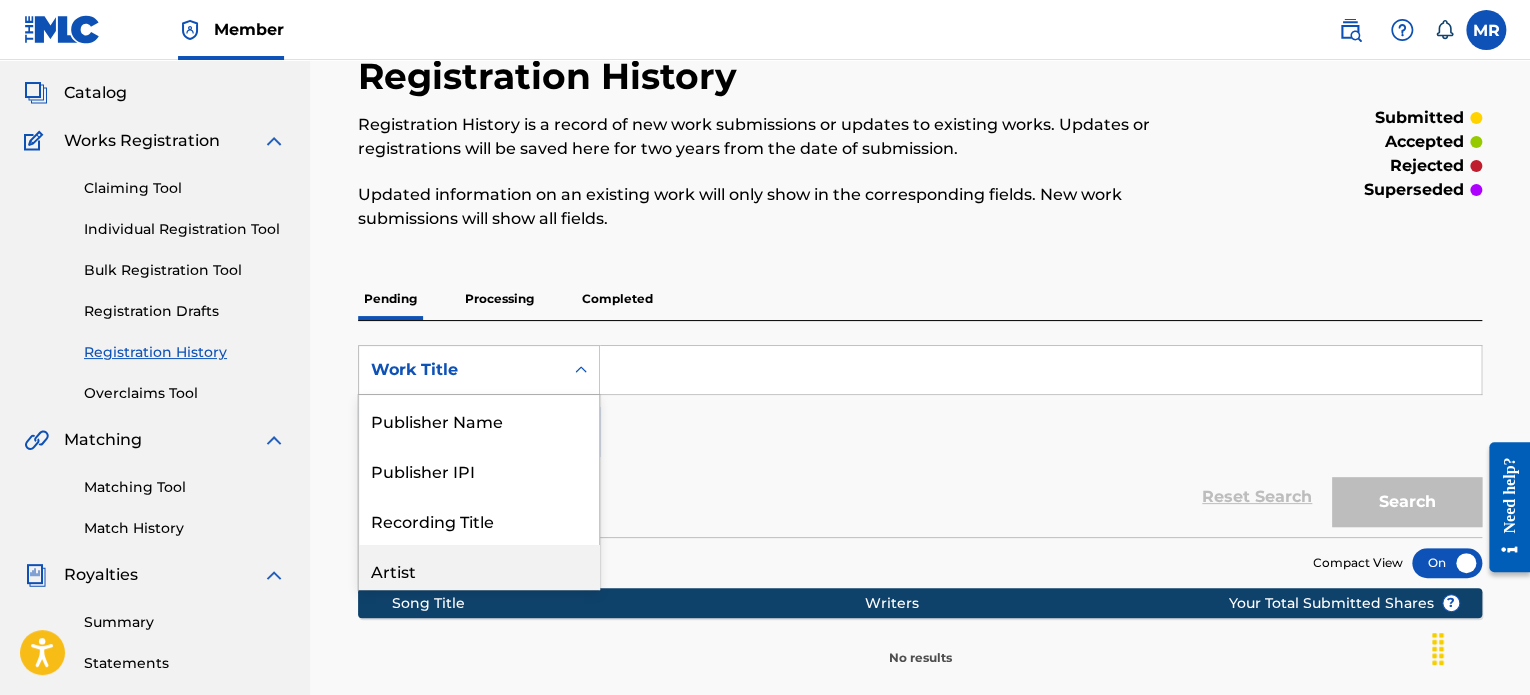 click on "Artist" at bounding box center (479, 570) 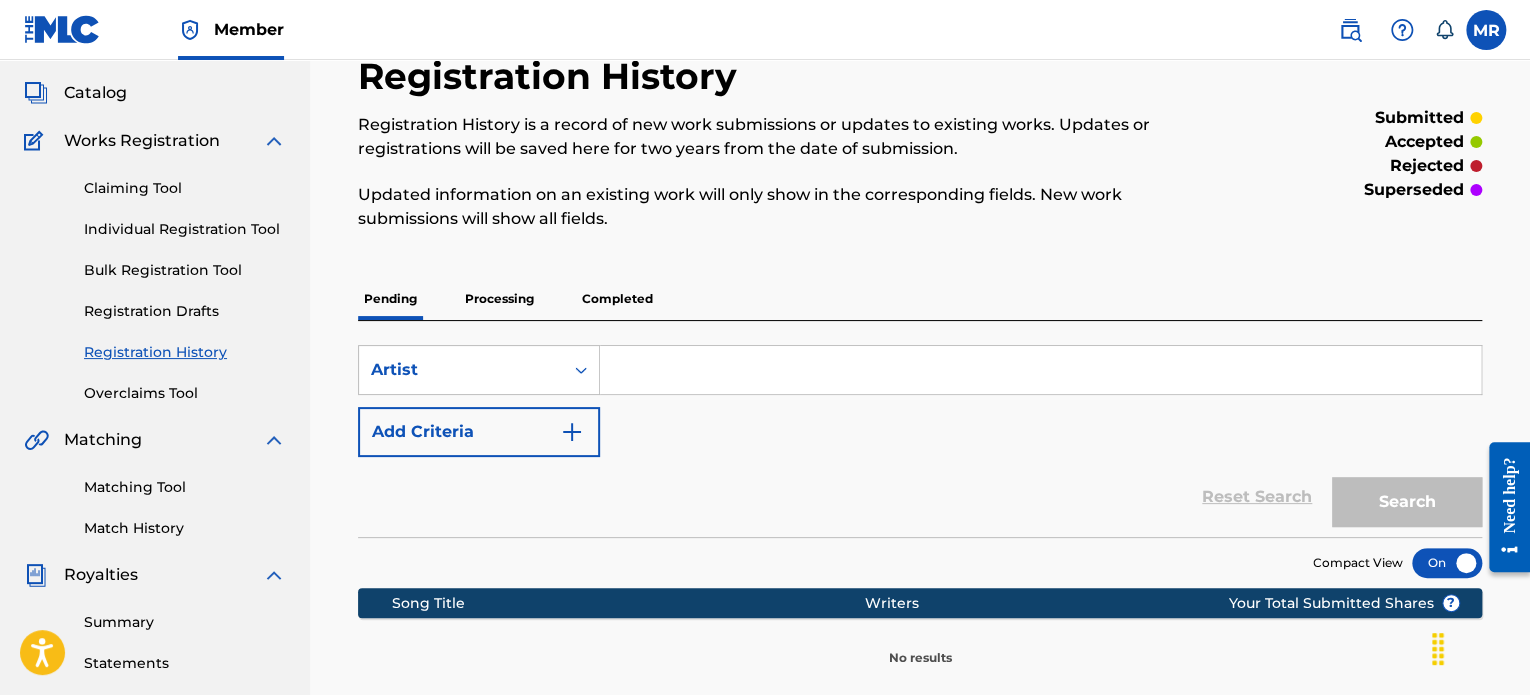 click at bounding box center (1040, 370) 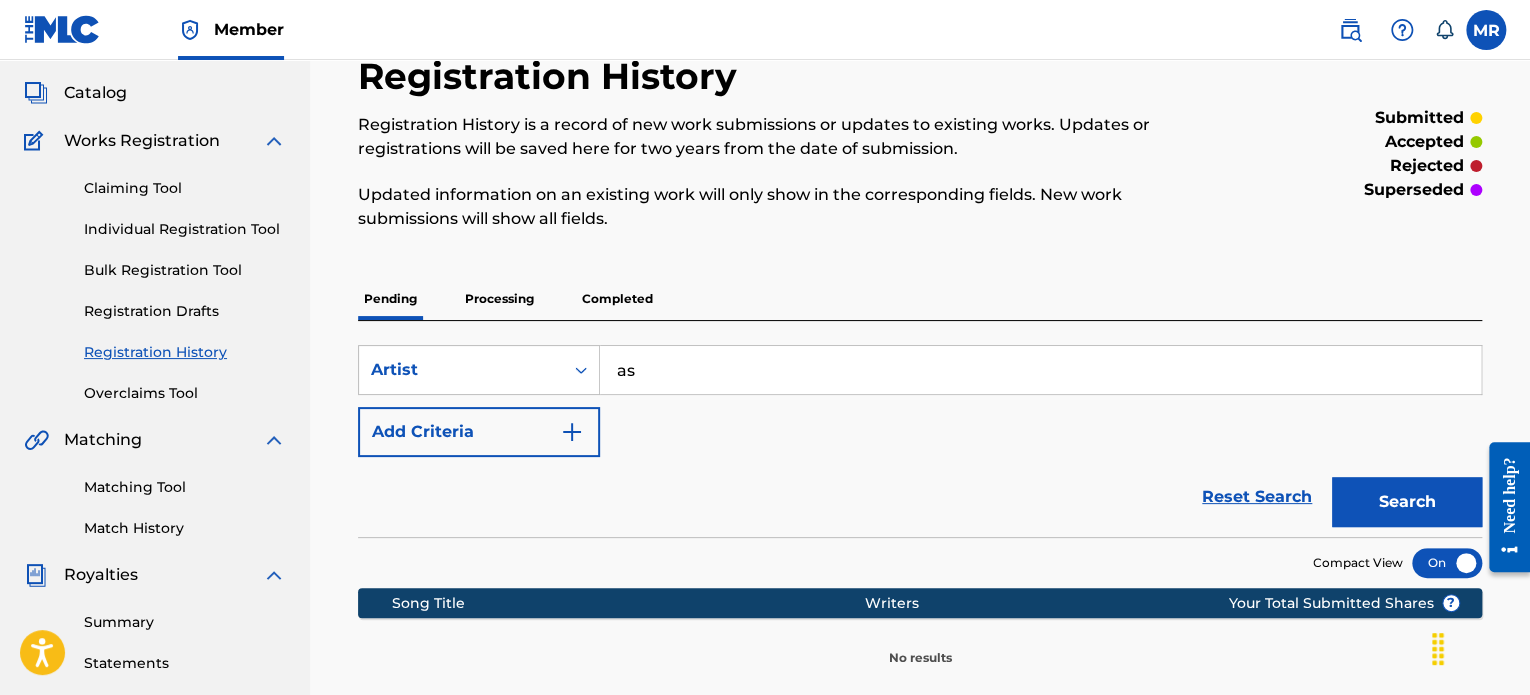 type on "as the plot thicken" 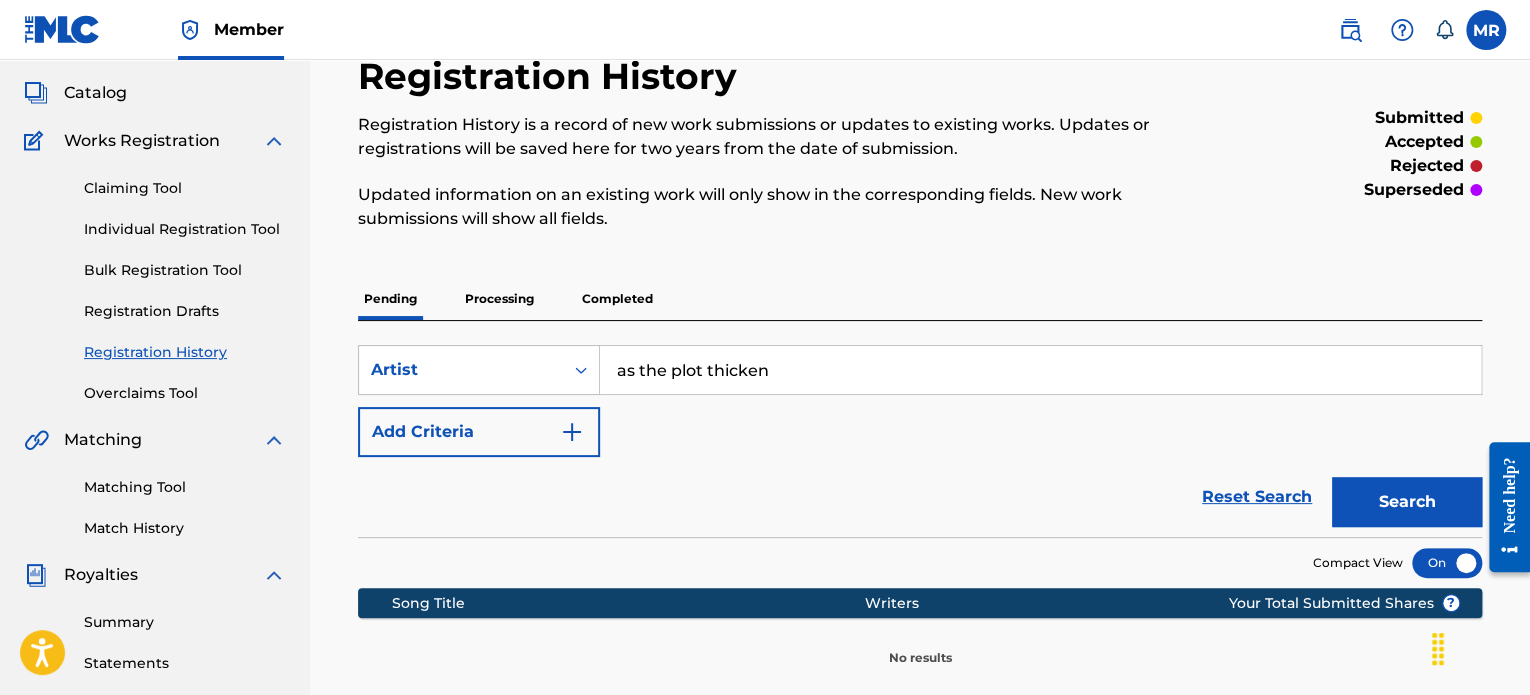 click on "Search" at bounding box center [1407, 502] 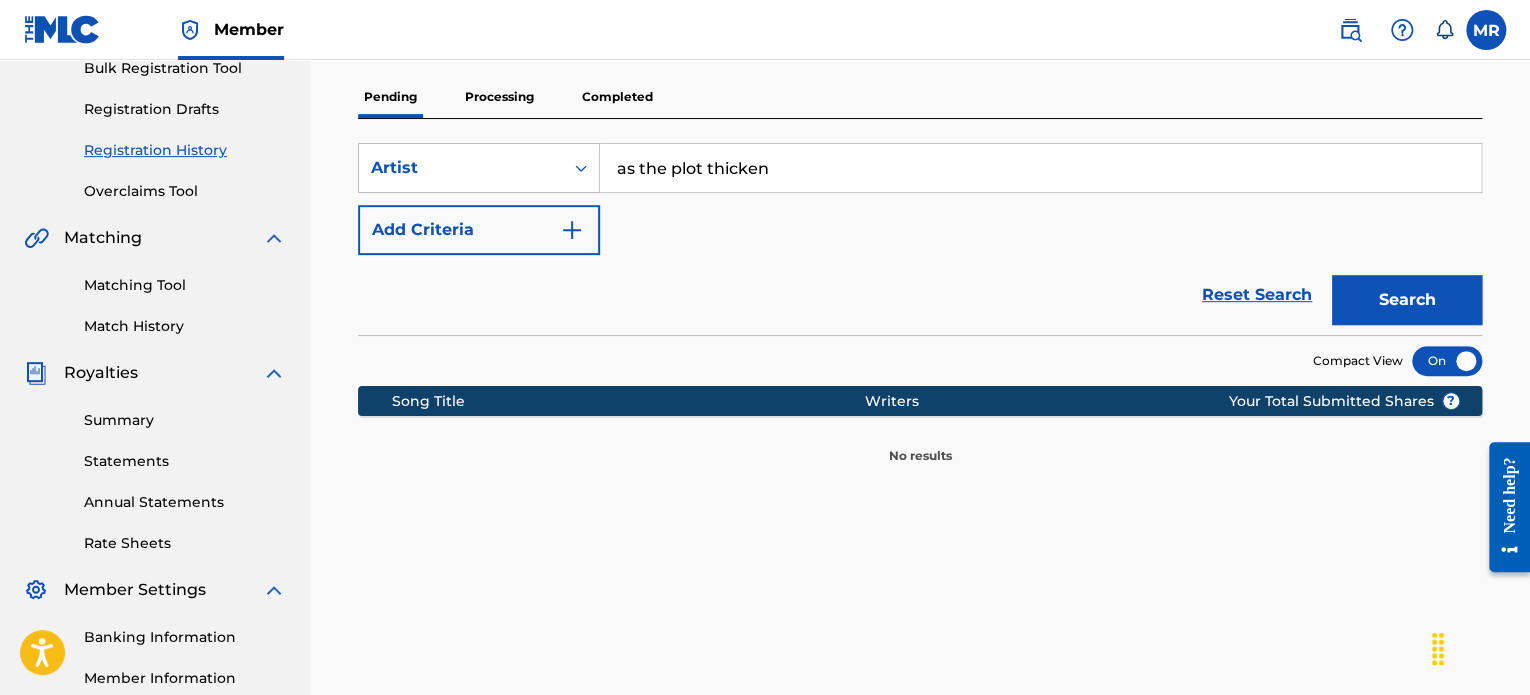 scroll, scrollTop: 144, scrollLeft: 0, axis: vertical 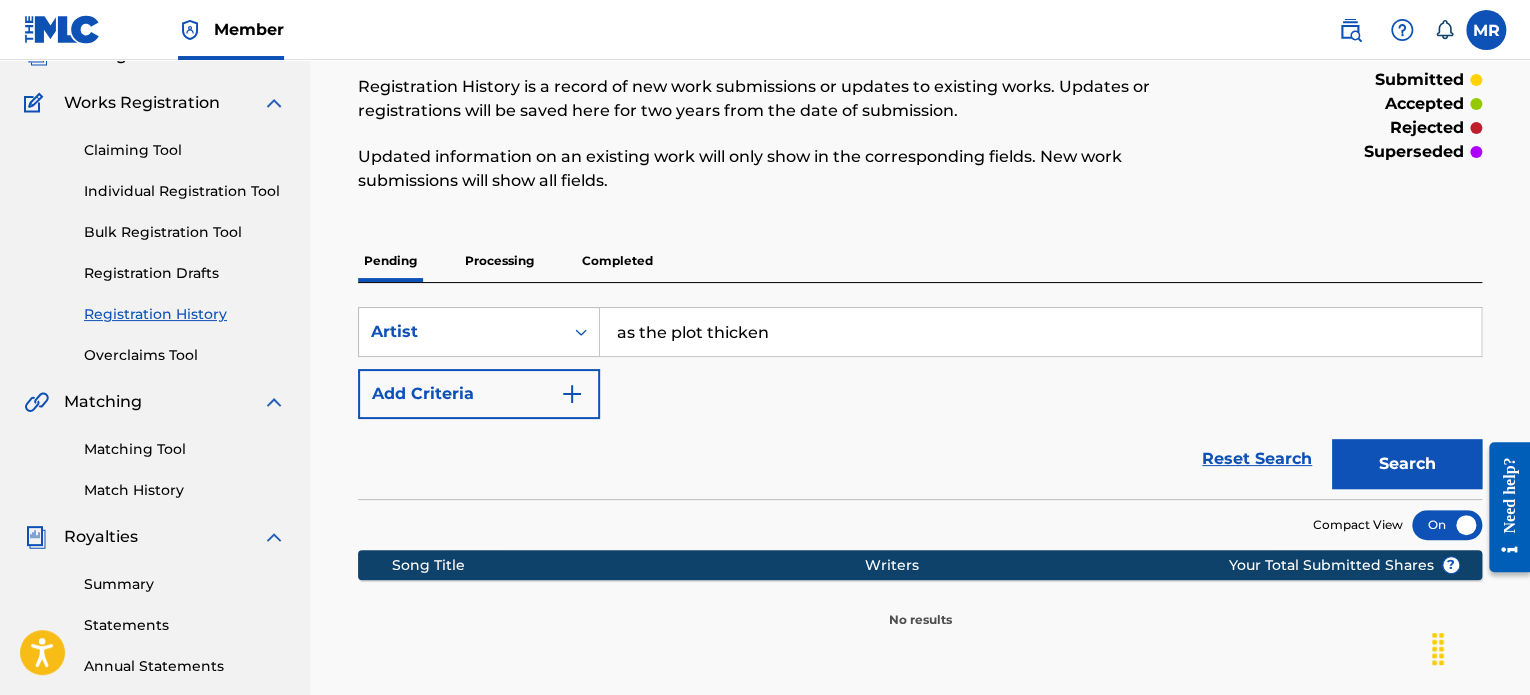 click on "Processing" at bounding box center (499, 261) 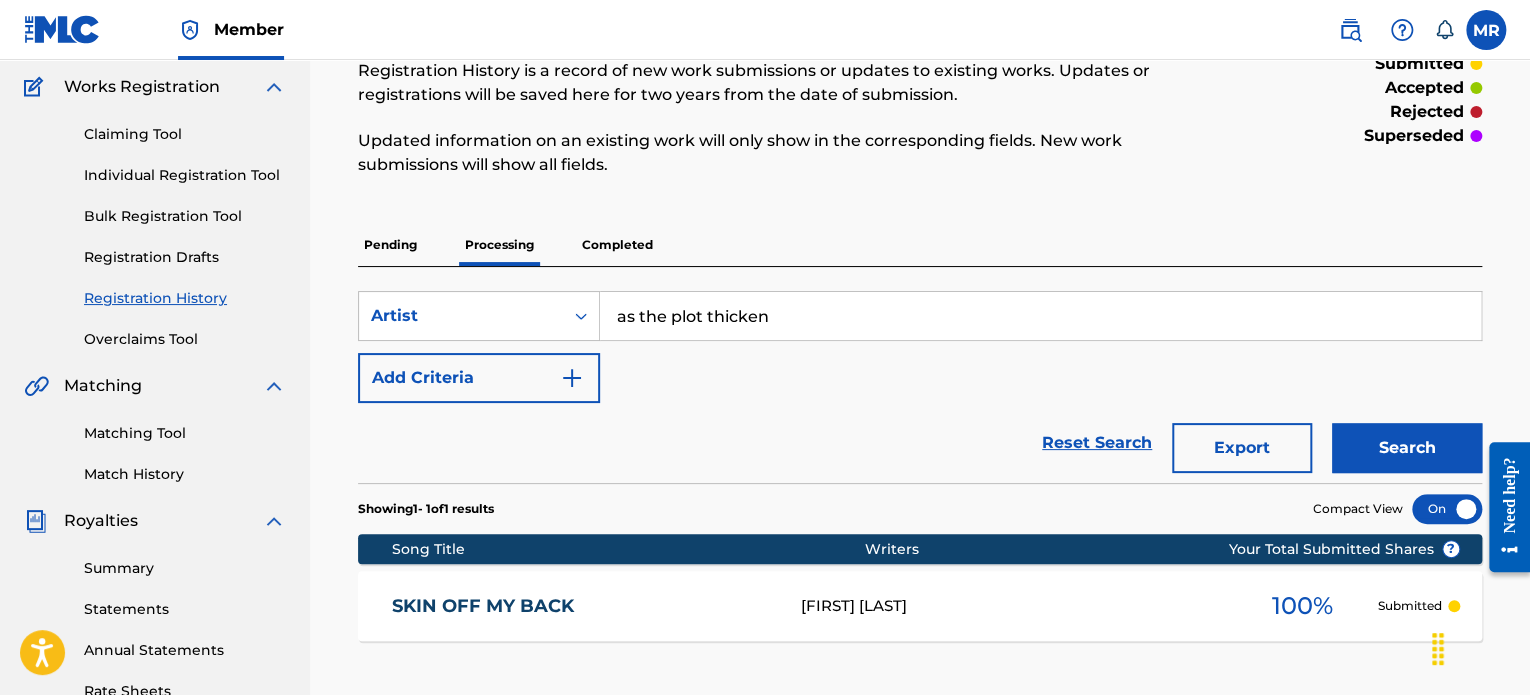 scroll, scrollTop: 120, scrollLeft: 0, axis: vertical 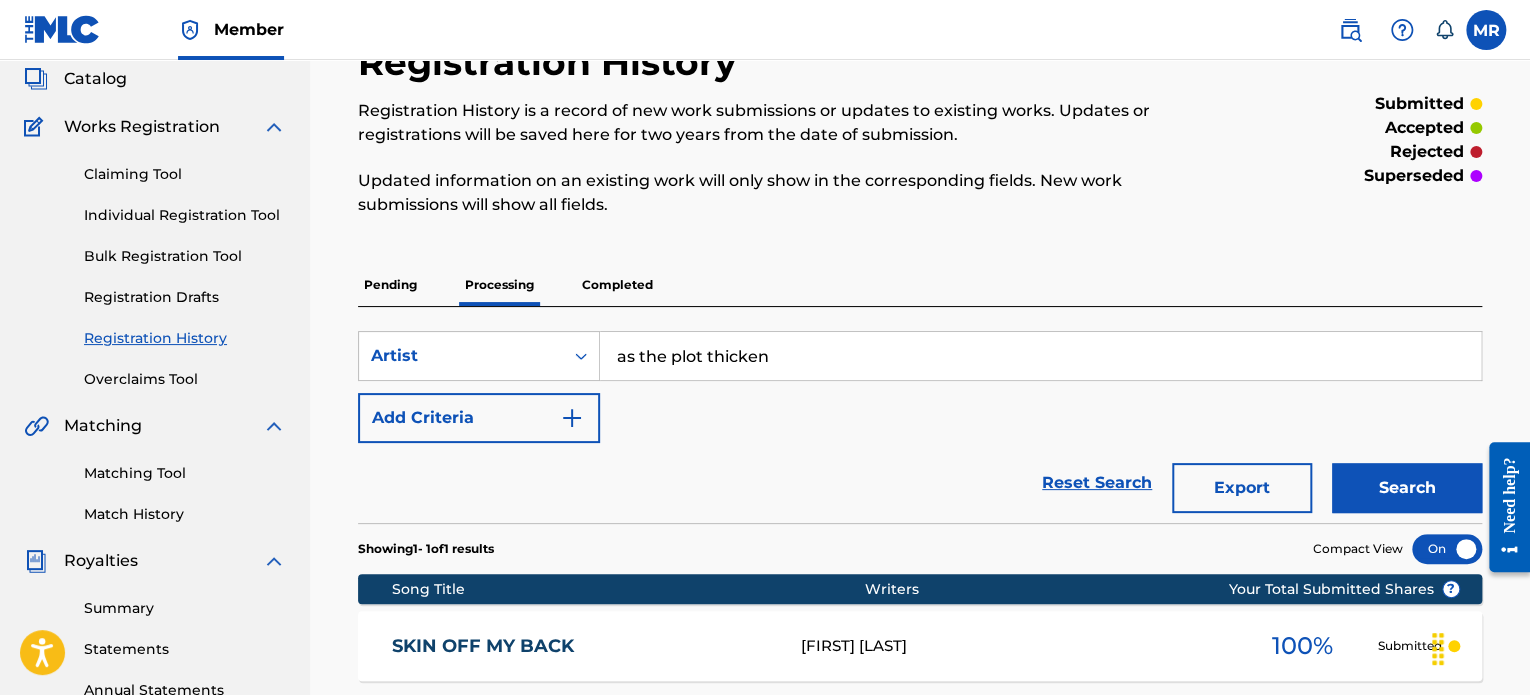click on "Completed" at bounding box center (617, 285) 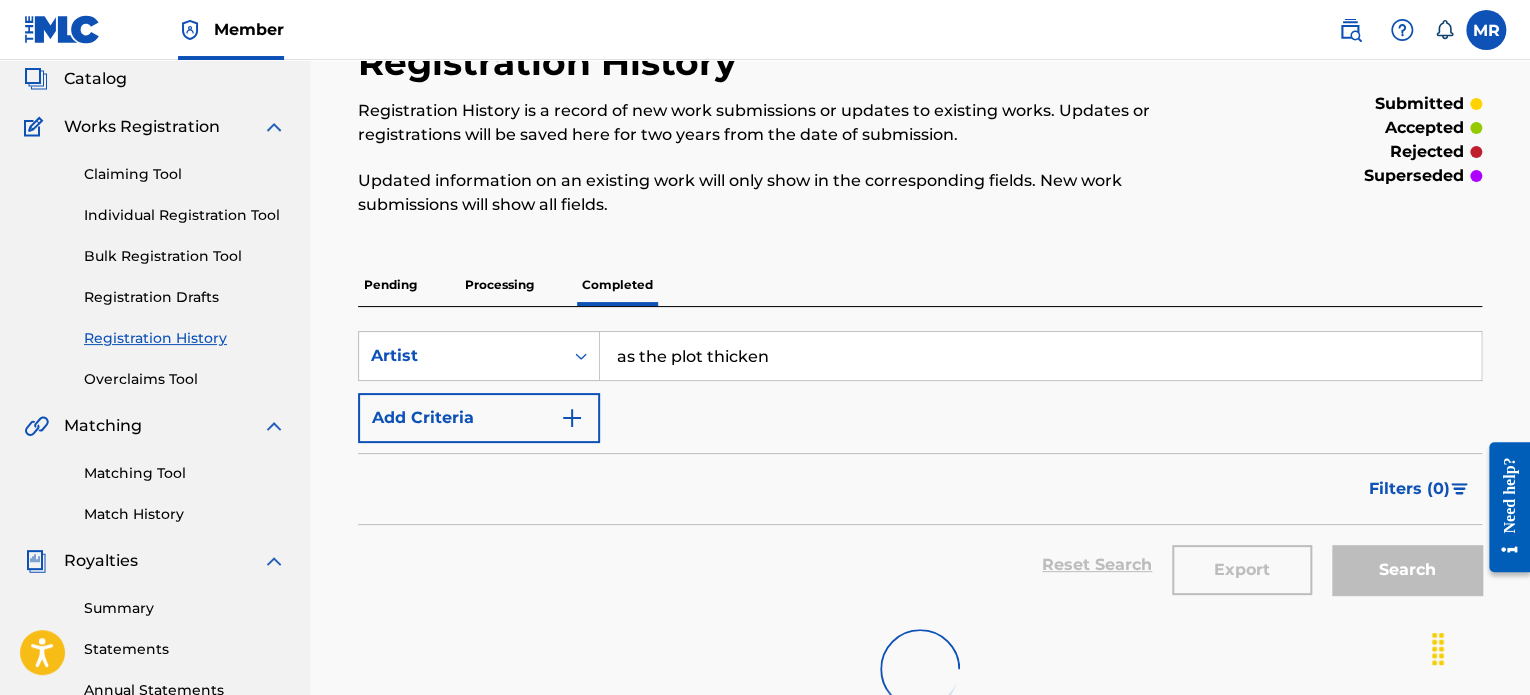 scroll, scrollTop: 0, scrollLeft: 0, axis: both 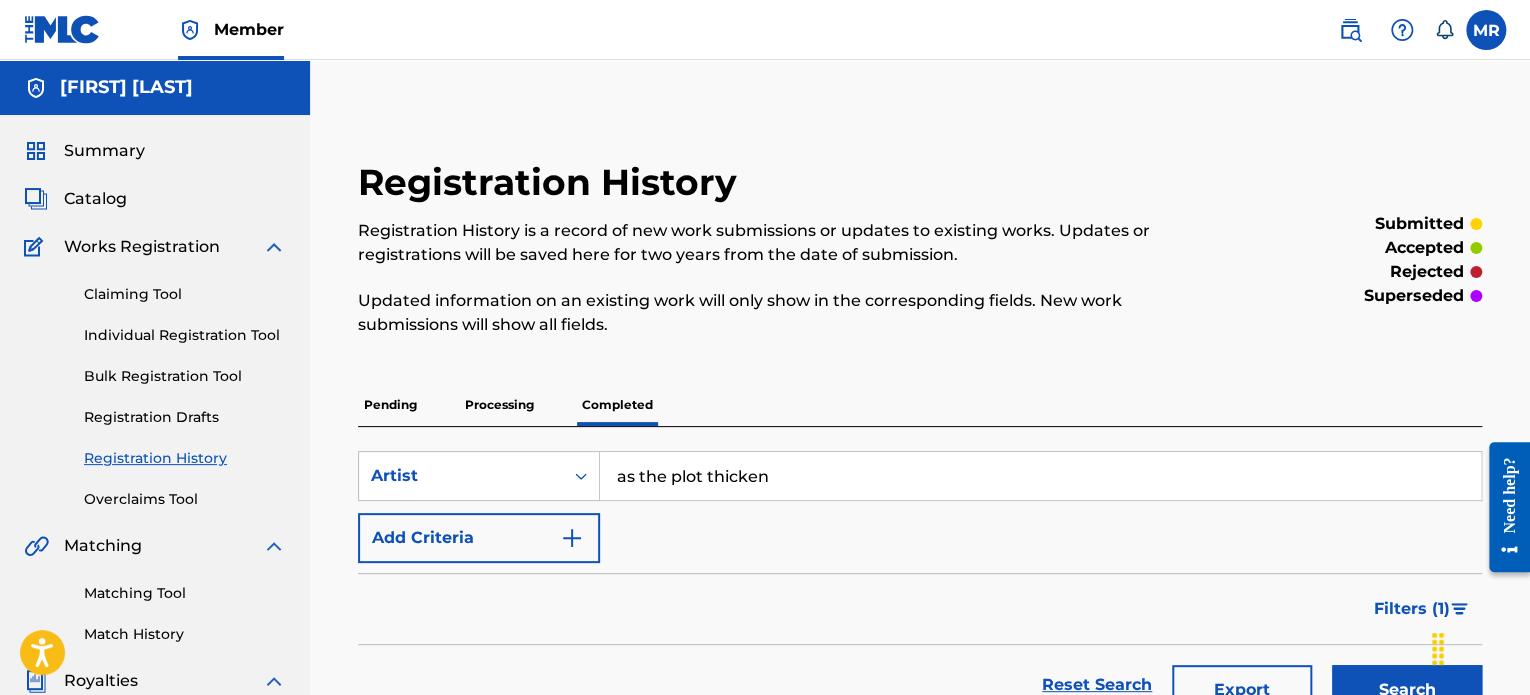 click on "Pending Processing Completed" at bounding box center (920, 405) 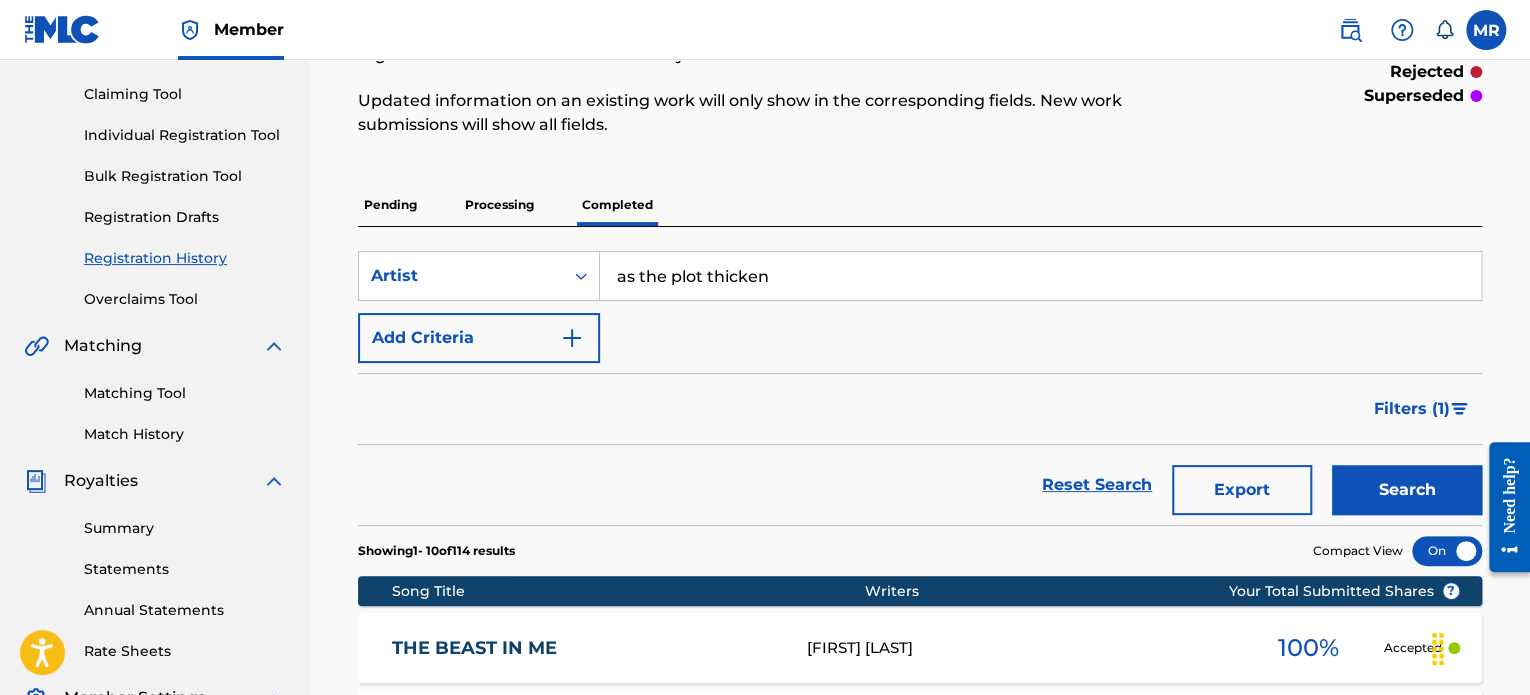 scroll, scrollTop: 160, scrollLeft: 0, axis: vertical 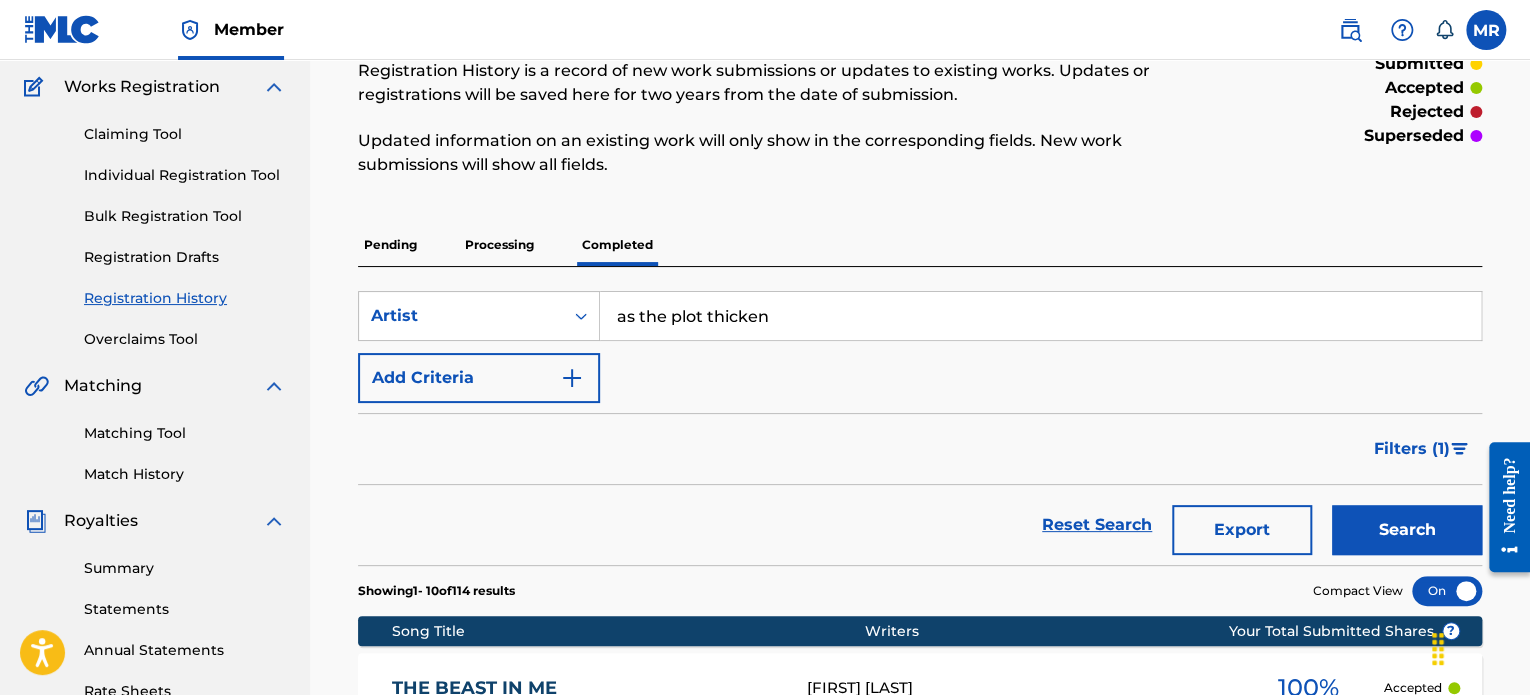 click on "Matching Tool" at bounding box center (185, 433) 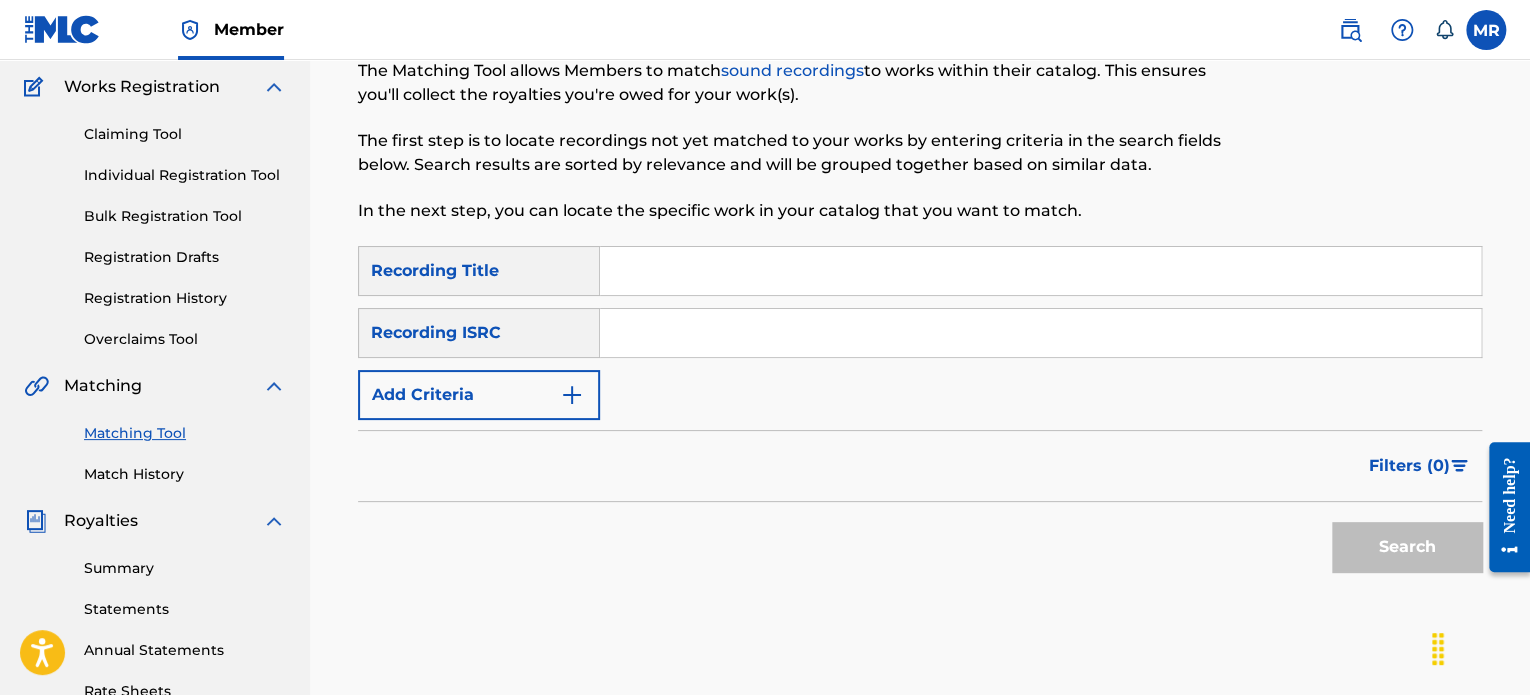 scroll, scrollTop: 0, scrollLeft: 0, axis: both 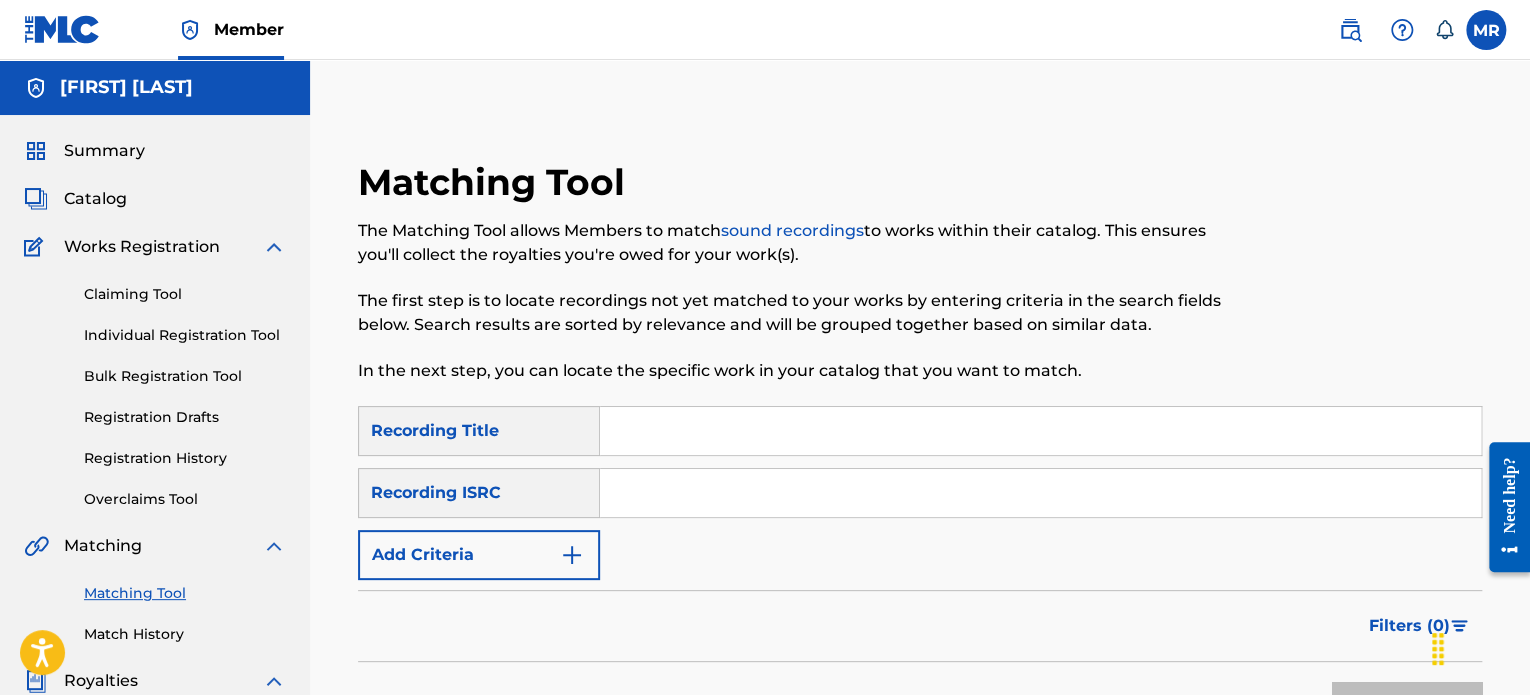 click on "Add Criteria" at bounding box center (479, 555) 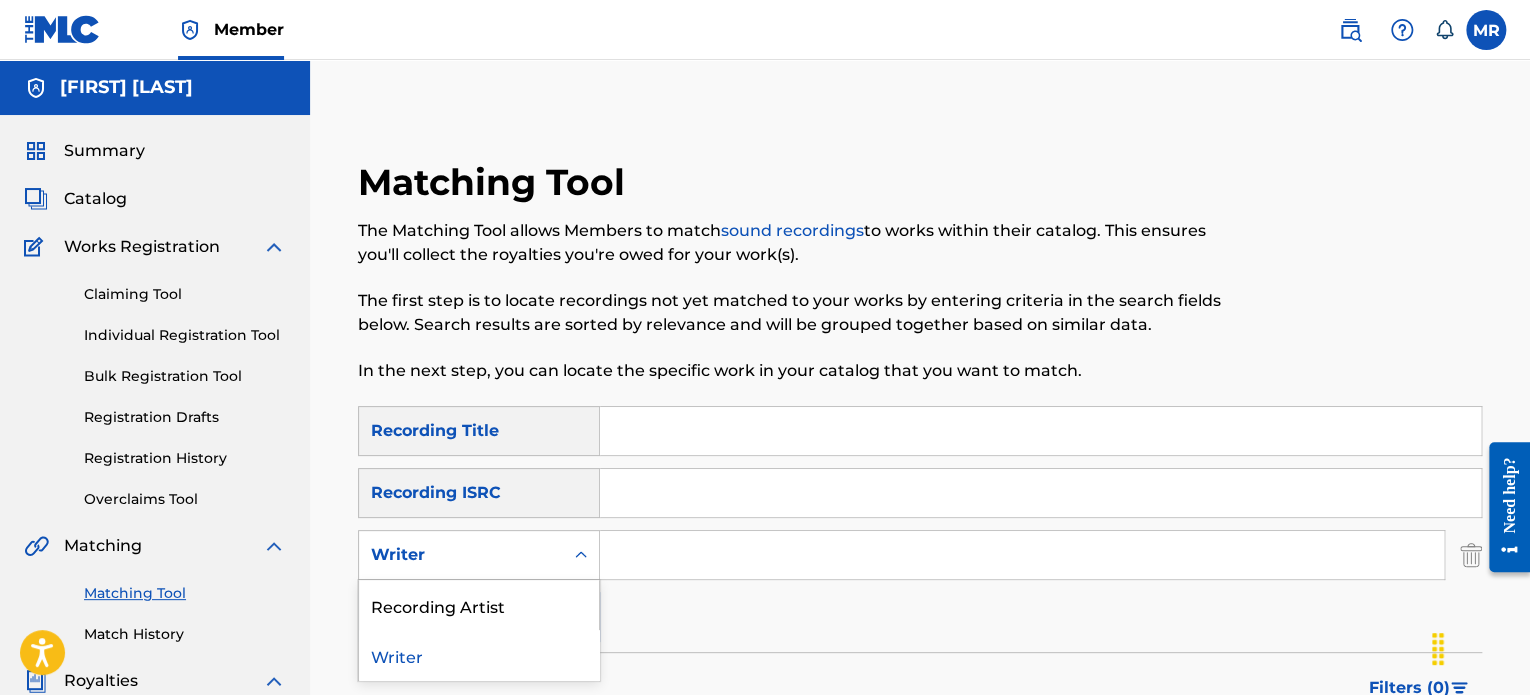 click 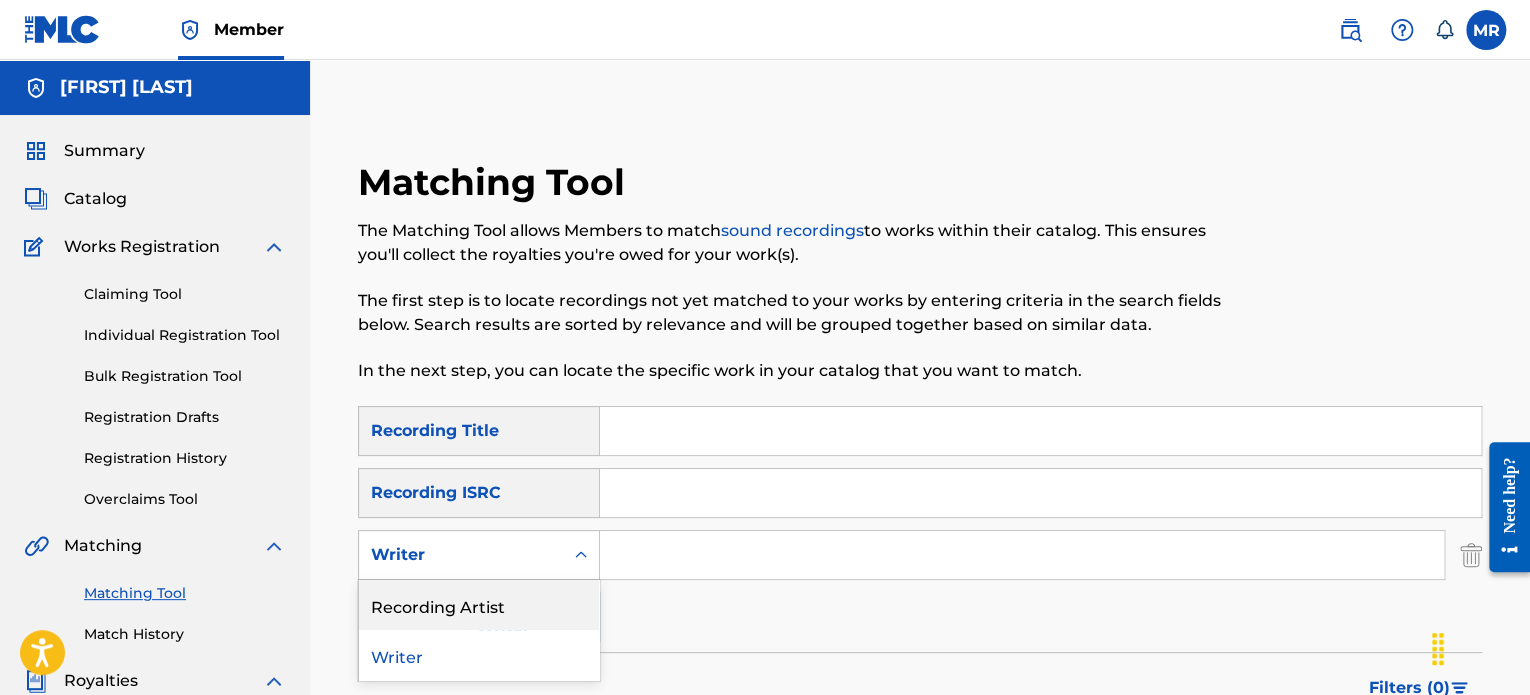 click on "Recording Artist" at bounding box center (479, 605) 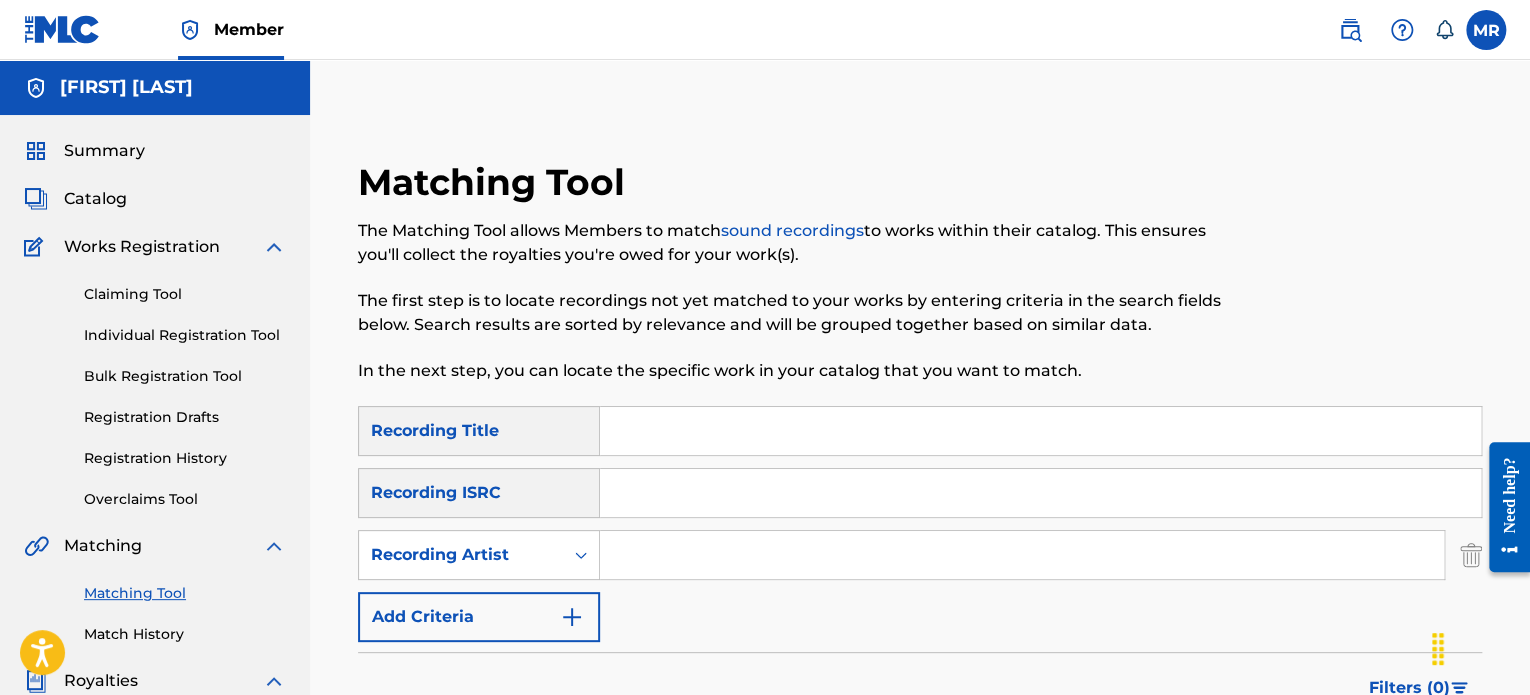 click at bounding box center (1022, 555) 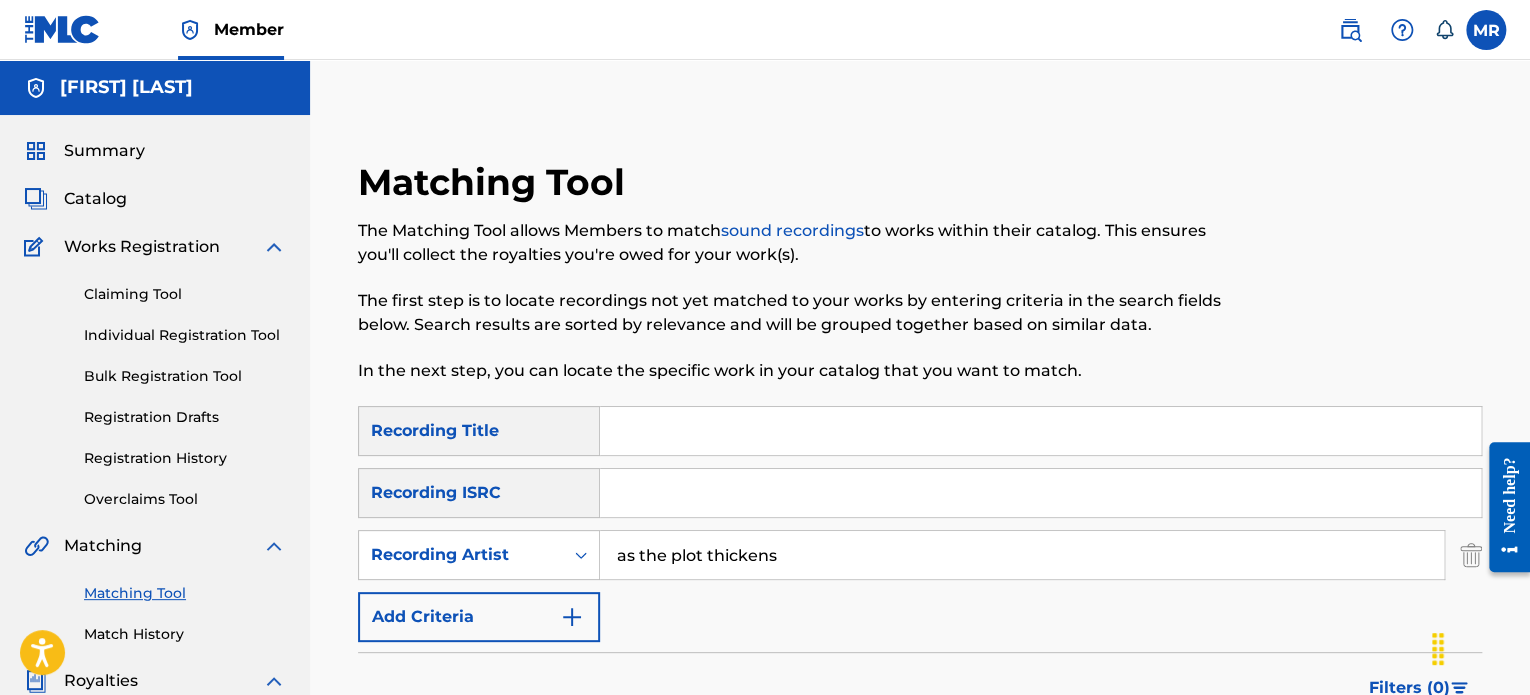 click on "Search" at bounding box center (1407, 769) 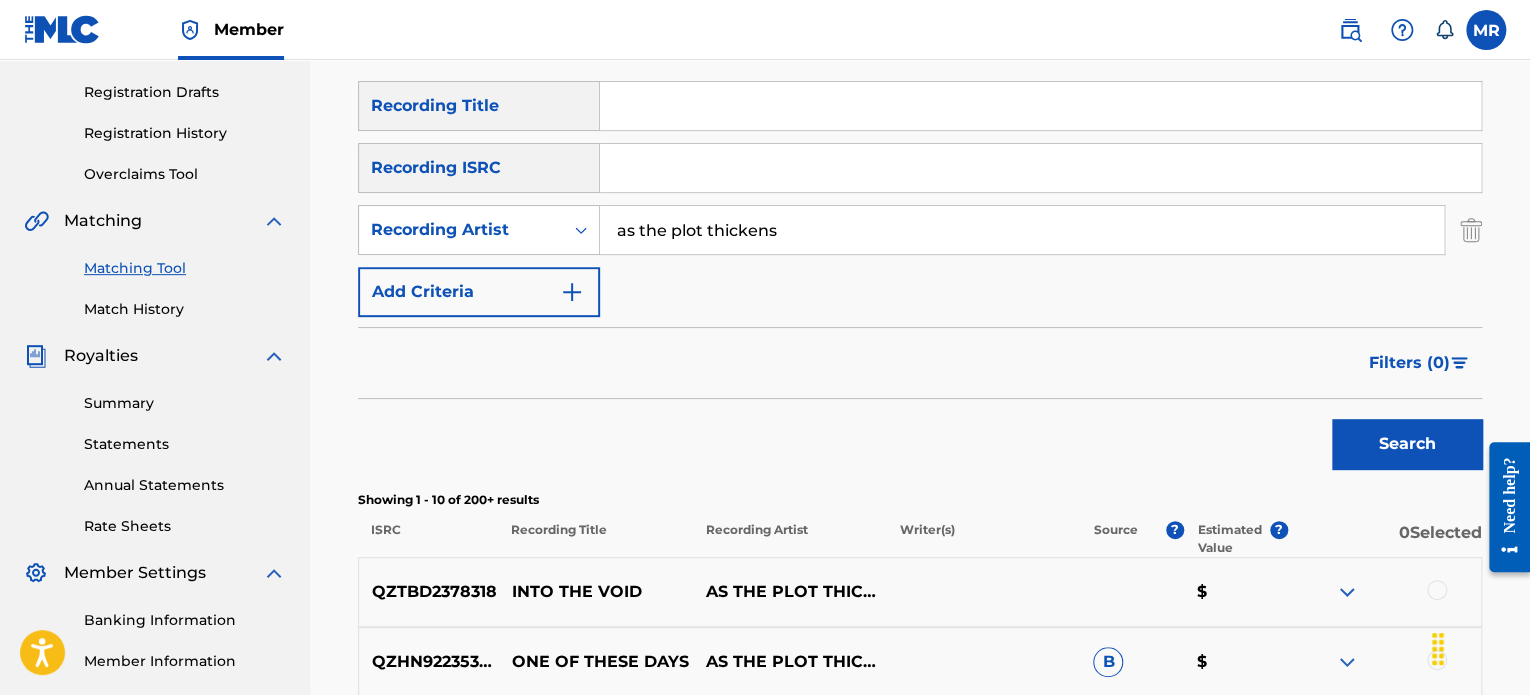 scroll, scrollTop: 320, scrollLeft: 0, axis: vertical 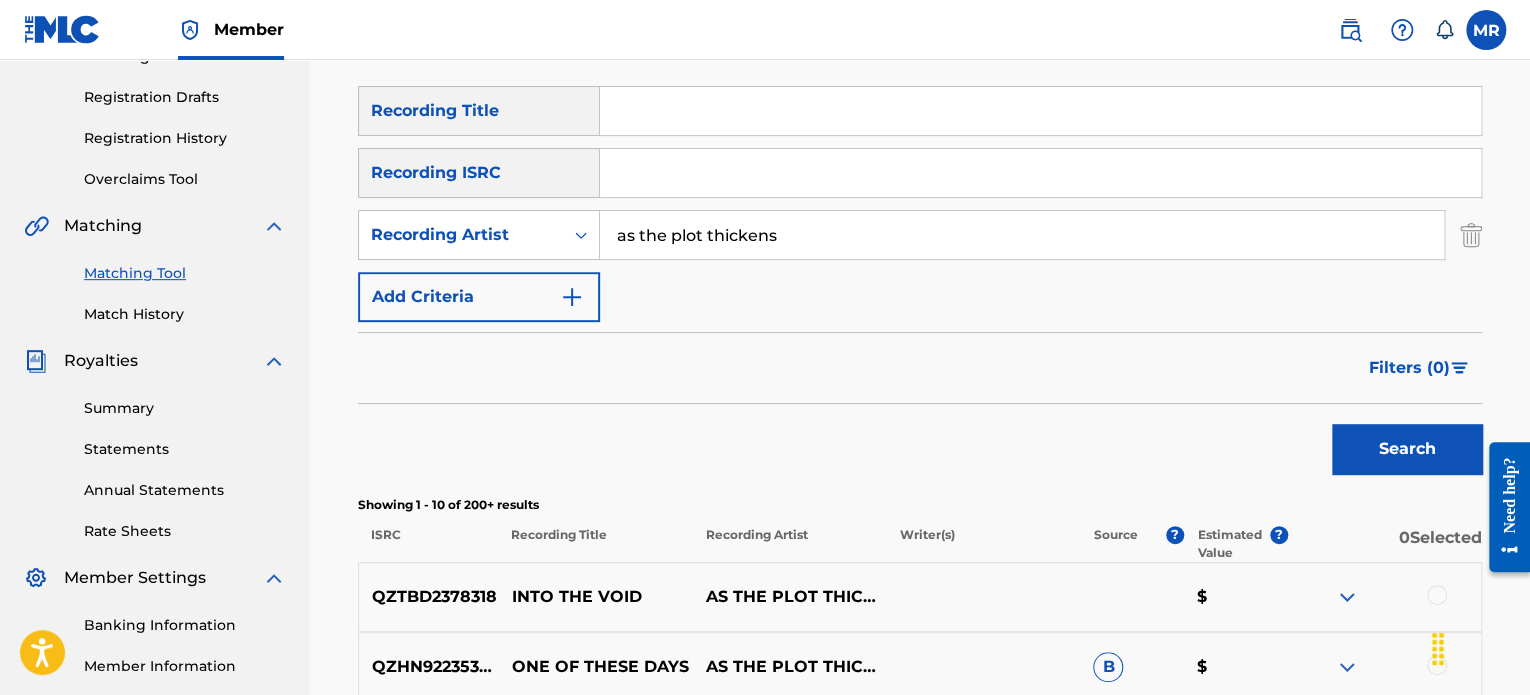 click on "as the plot thickens" at bounding box center (1022, 235) 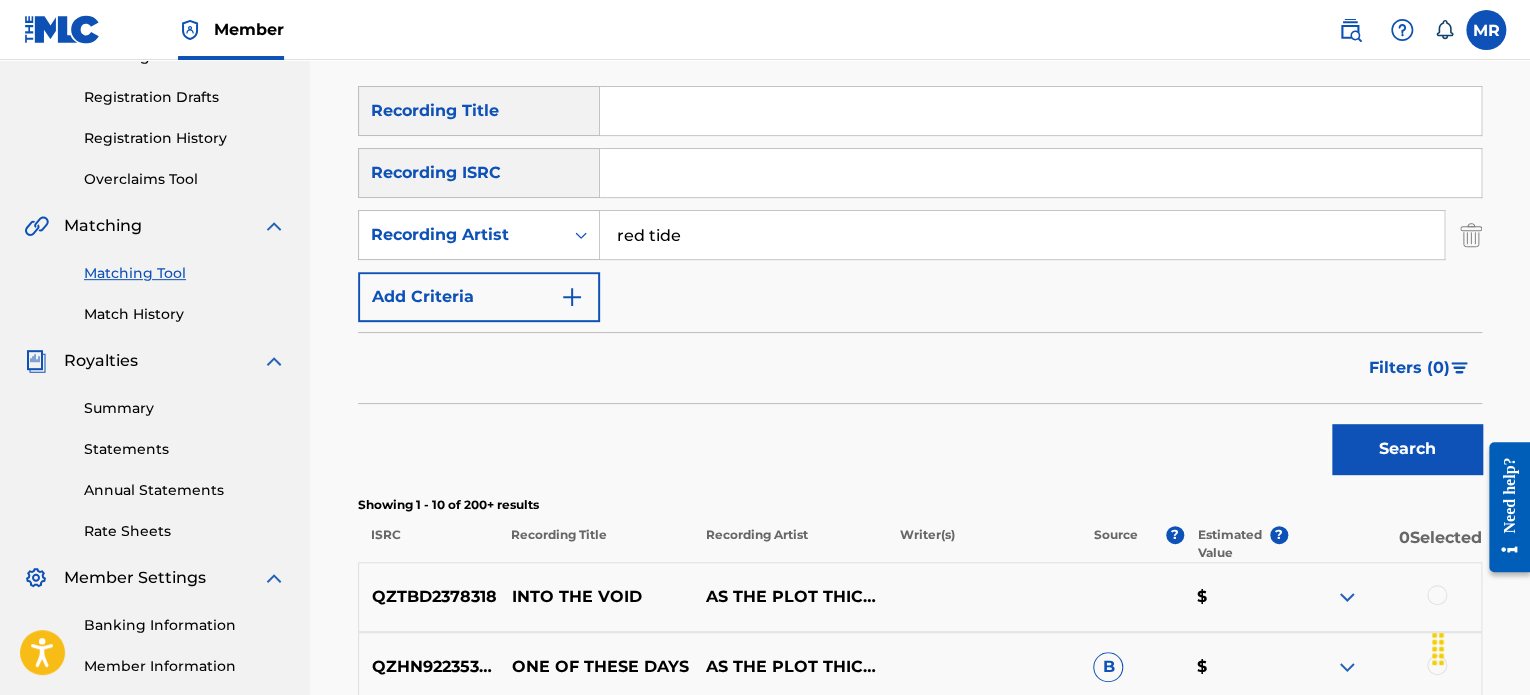 click on "red tide" at bounding box center (1022, 235) 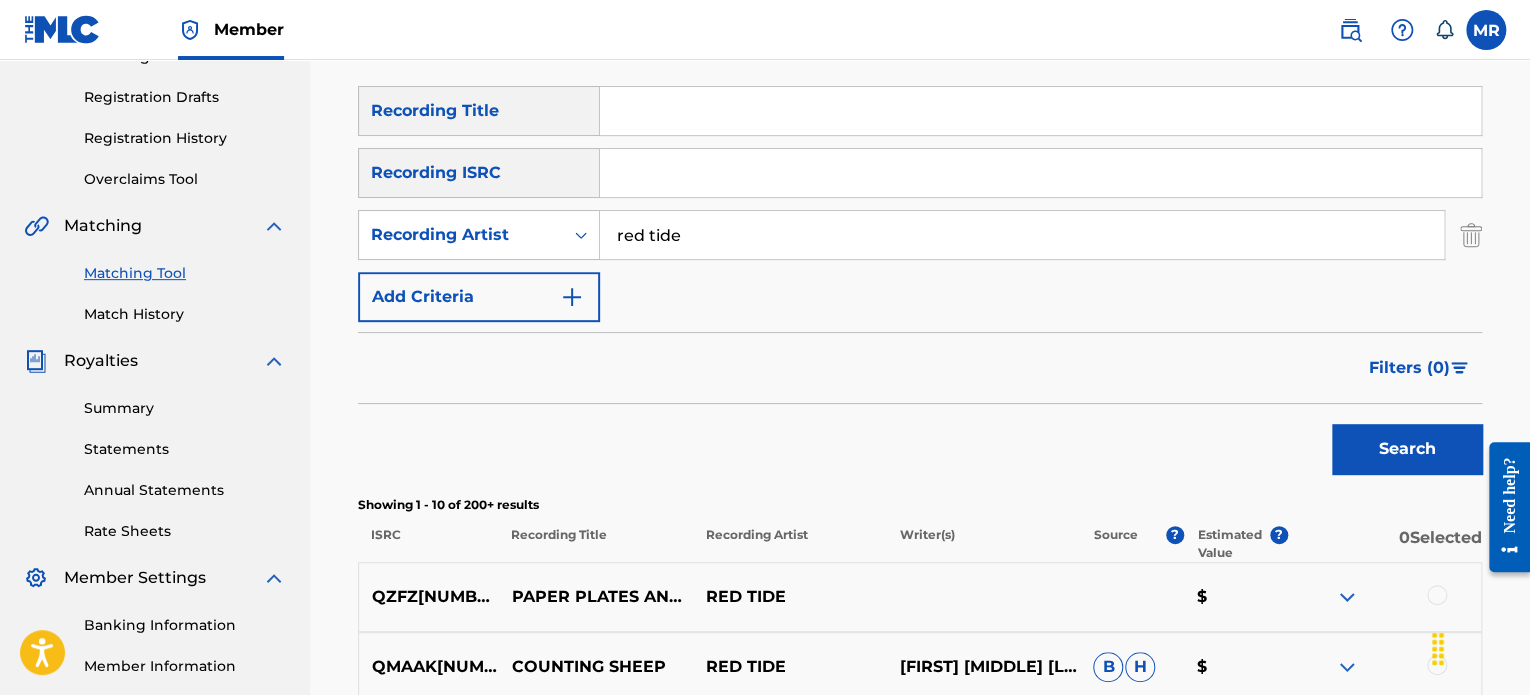 click on "Search" at bounding box center [920, 444] 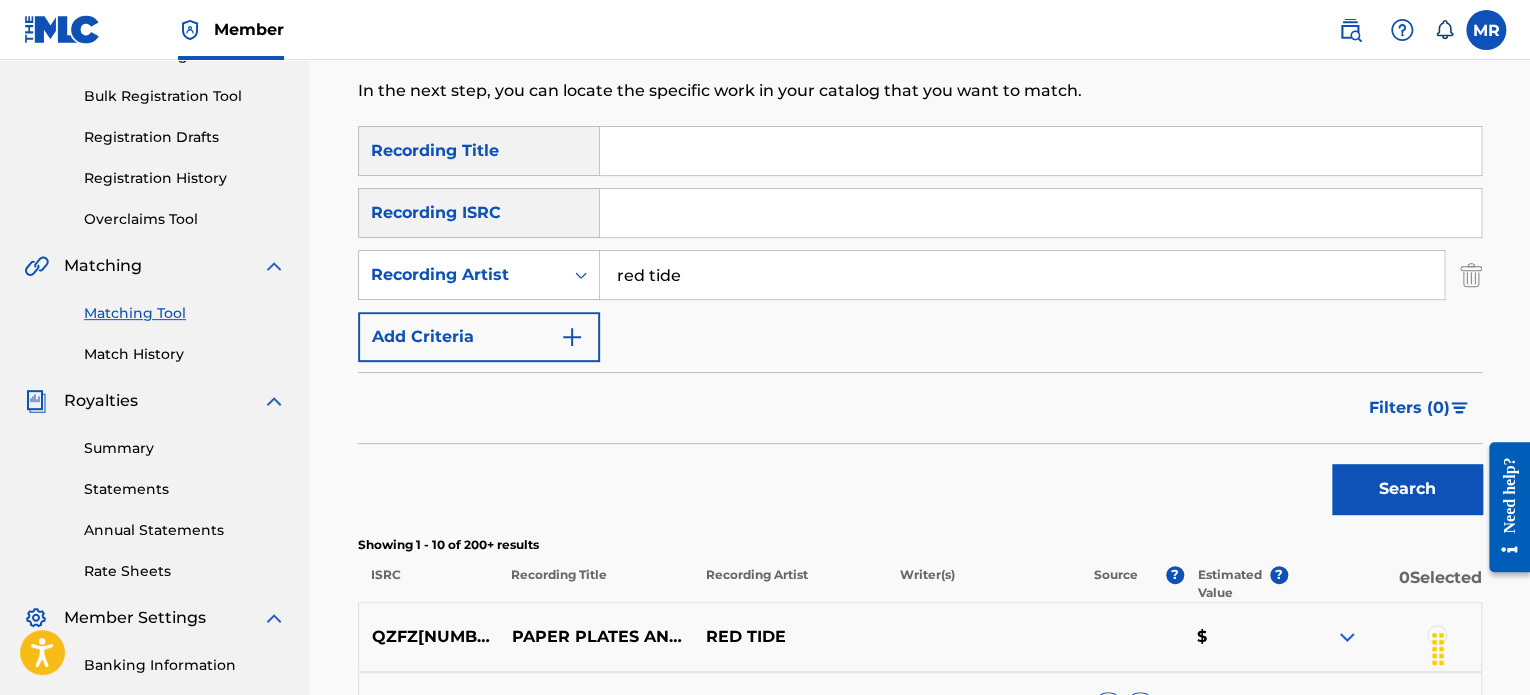 scroll, scrollTop: 240, scrollLeft: 0, axis: vertical 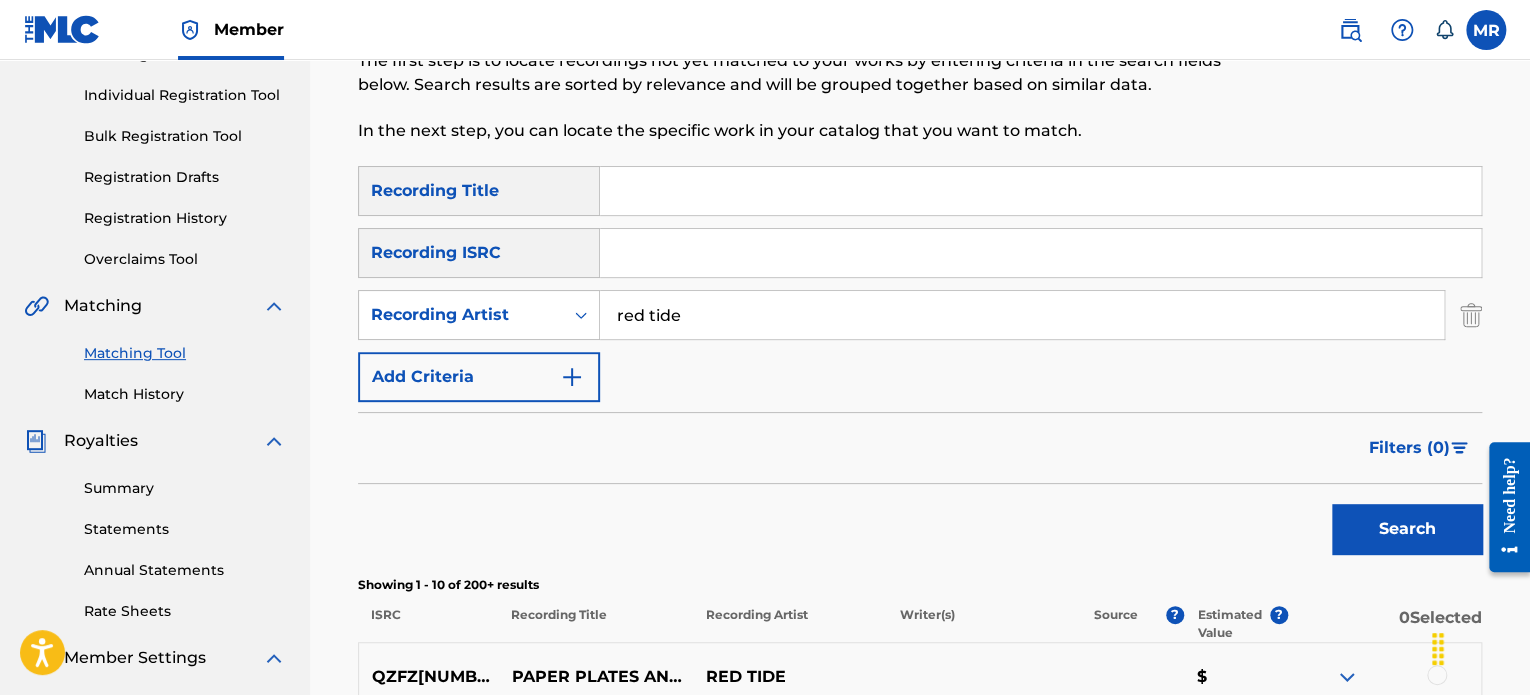 click on "red tide" at bounding box center [1022, 315] 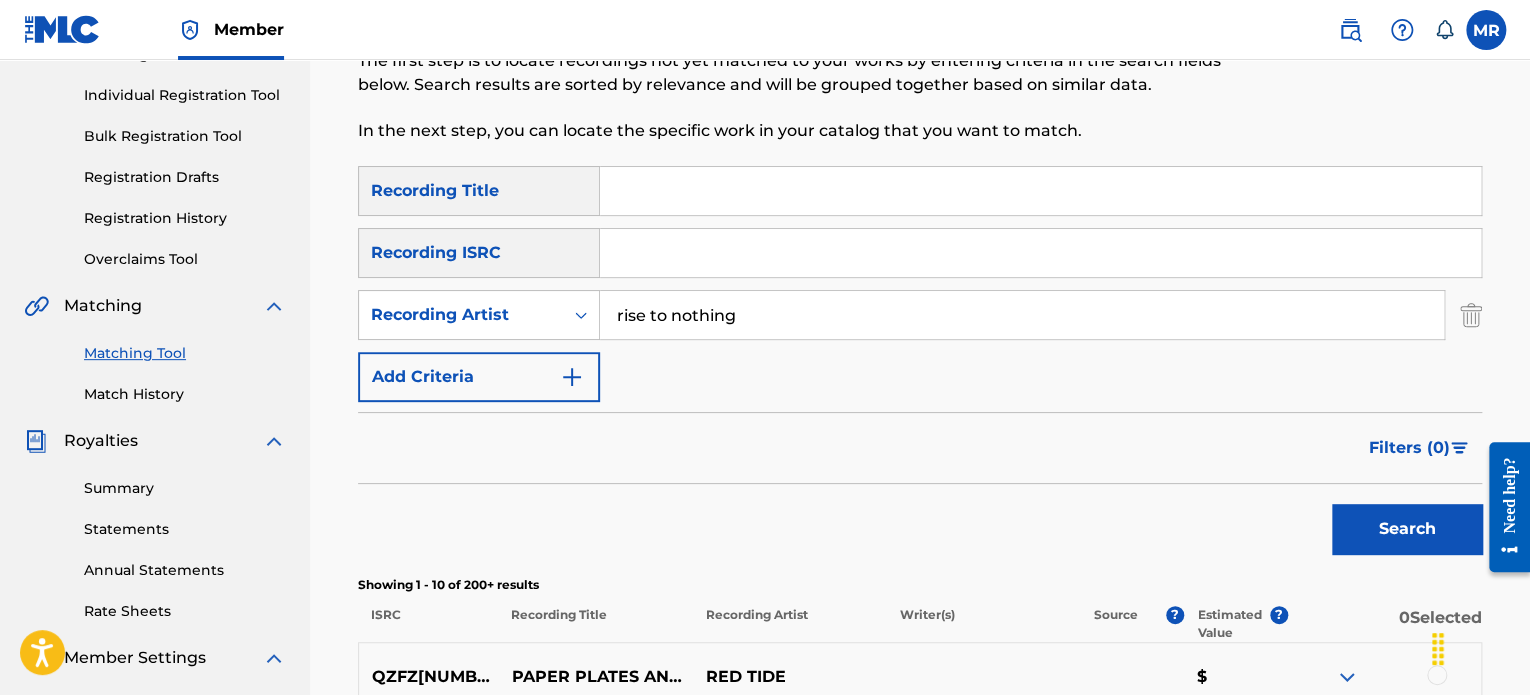 type on "rise to nothing" 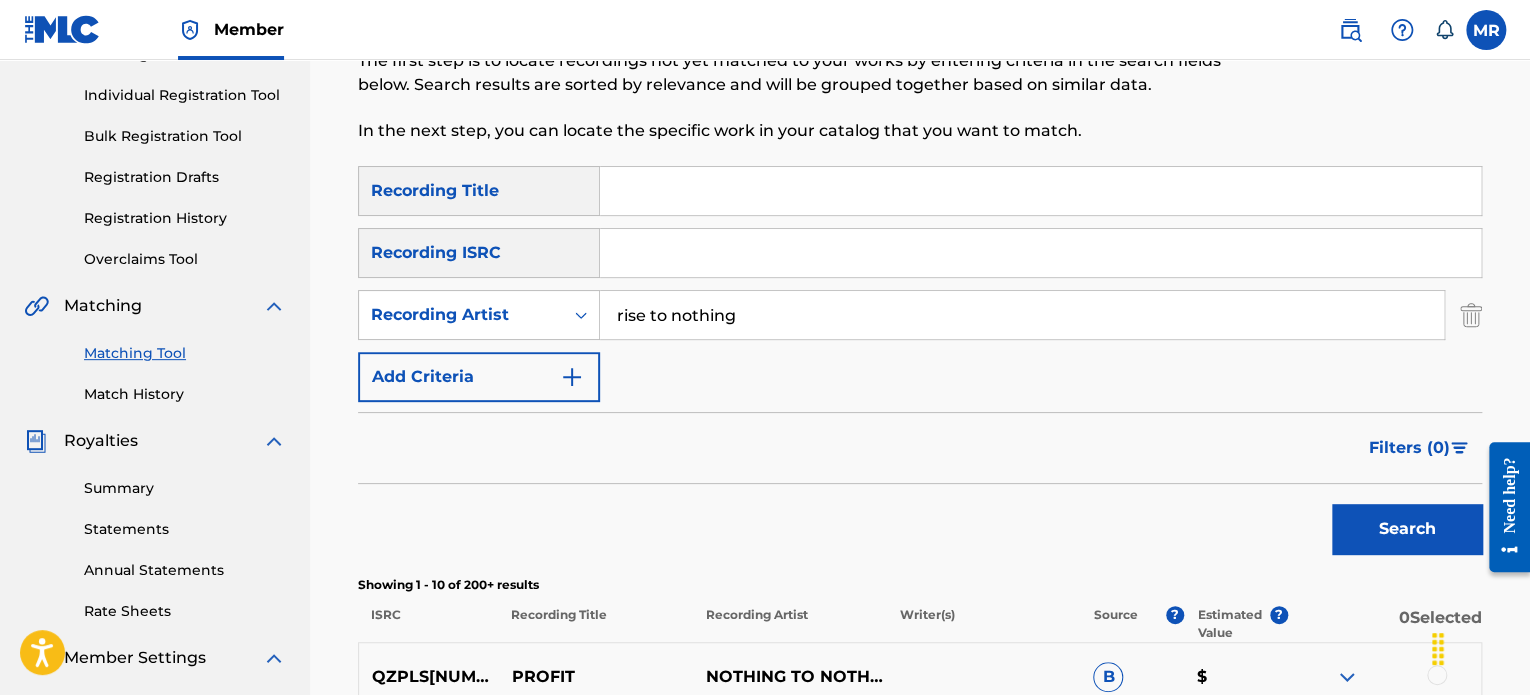 click on "Filters ( 0 )" at bounding box center [920, 448] 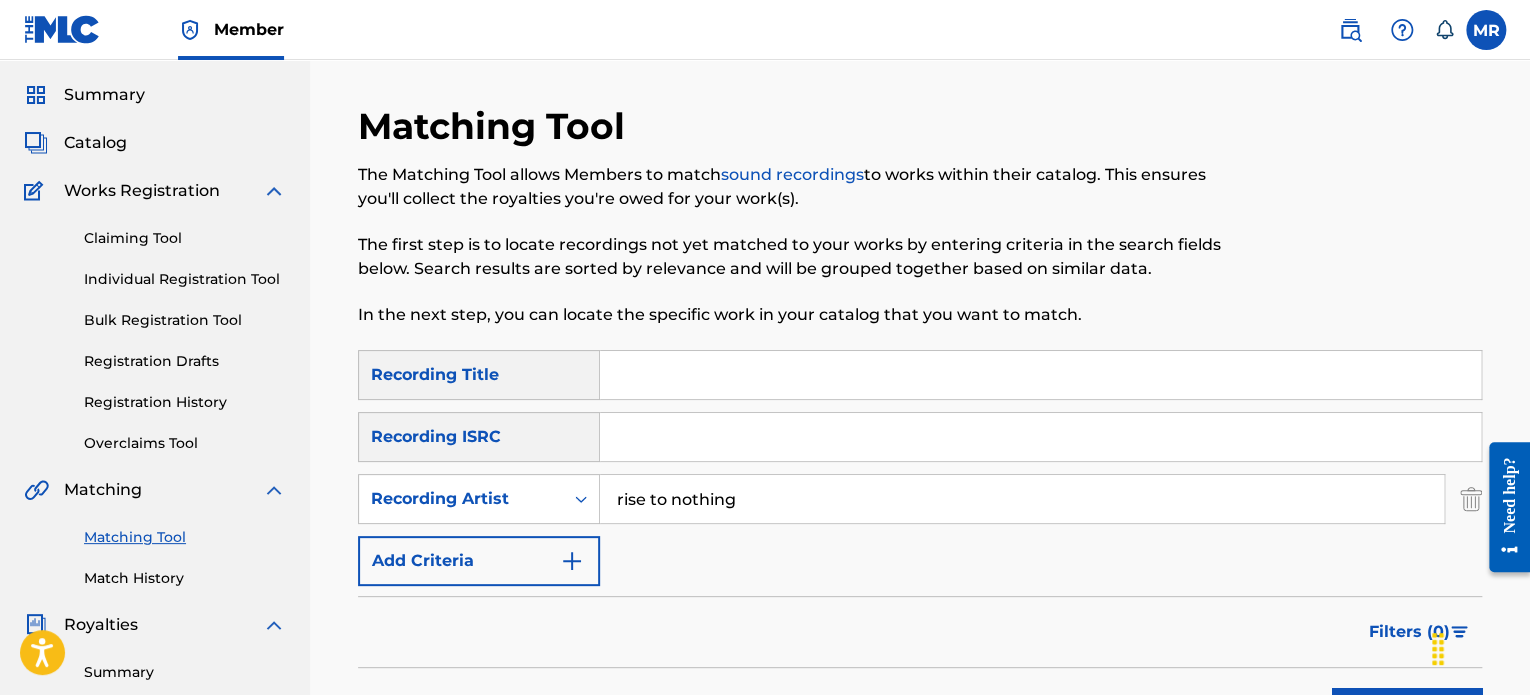 scroll, scrollTop: 0, scrollLeft: 0, axis: both 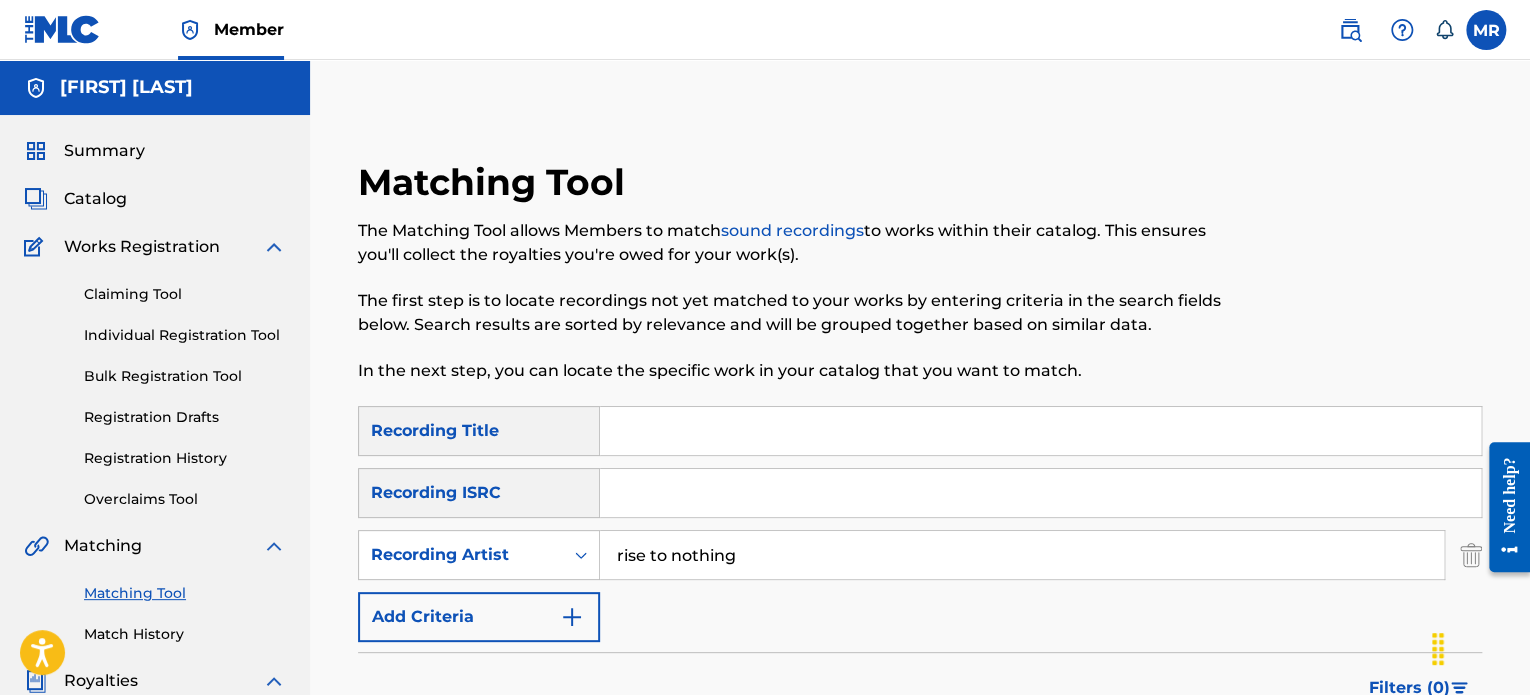 click on "Registration Drafts" at bounding box center (185, 417) 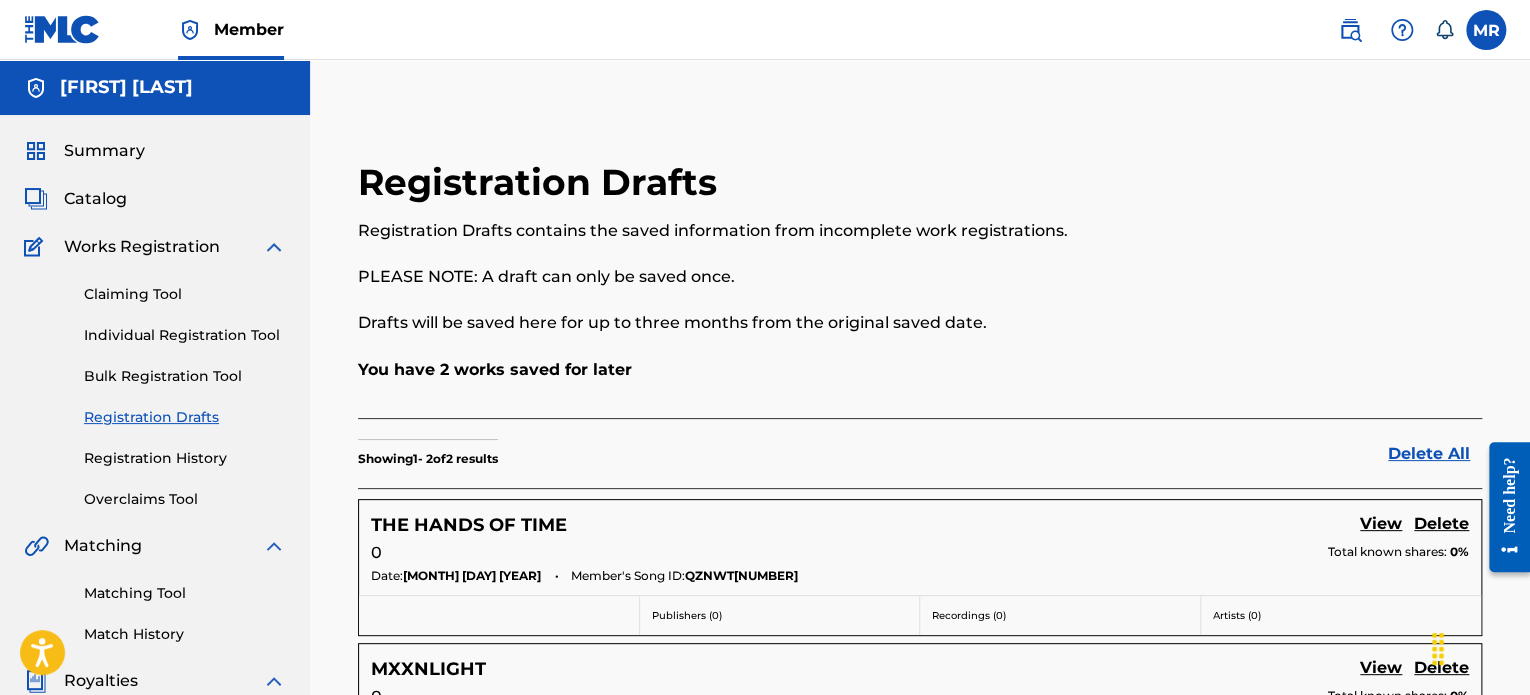 click on "Registration Drafts contains the saved information from incomplete work registrations. PLEASE NOTE: A draft can only be saved once. Drafts will be saved here for up to three months from the original saved date." at bounding box center (790, 277) 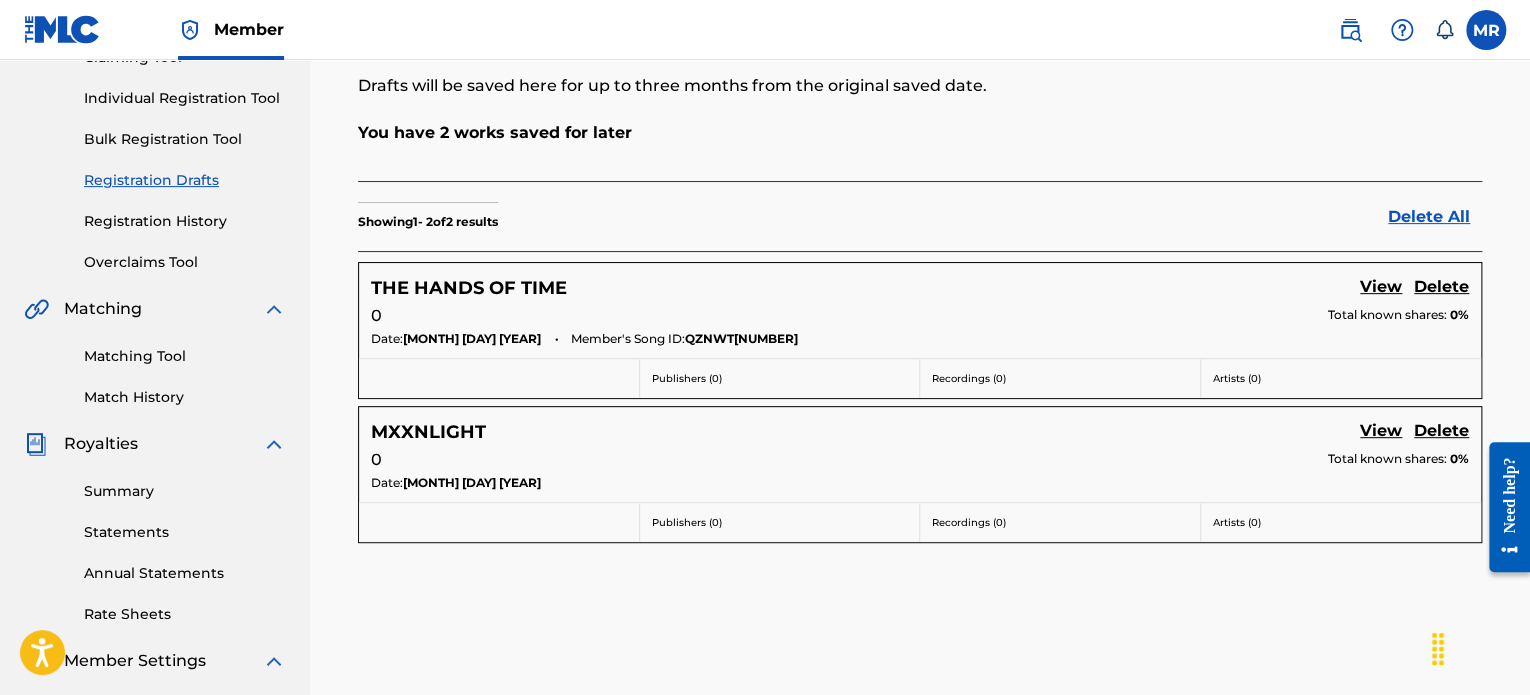scroll, scrollTop: 360, scrollLeft: 0, axis: vertical 